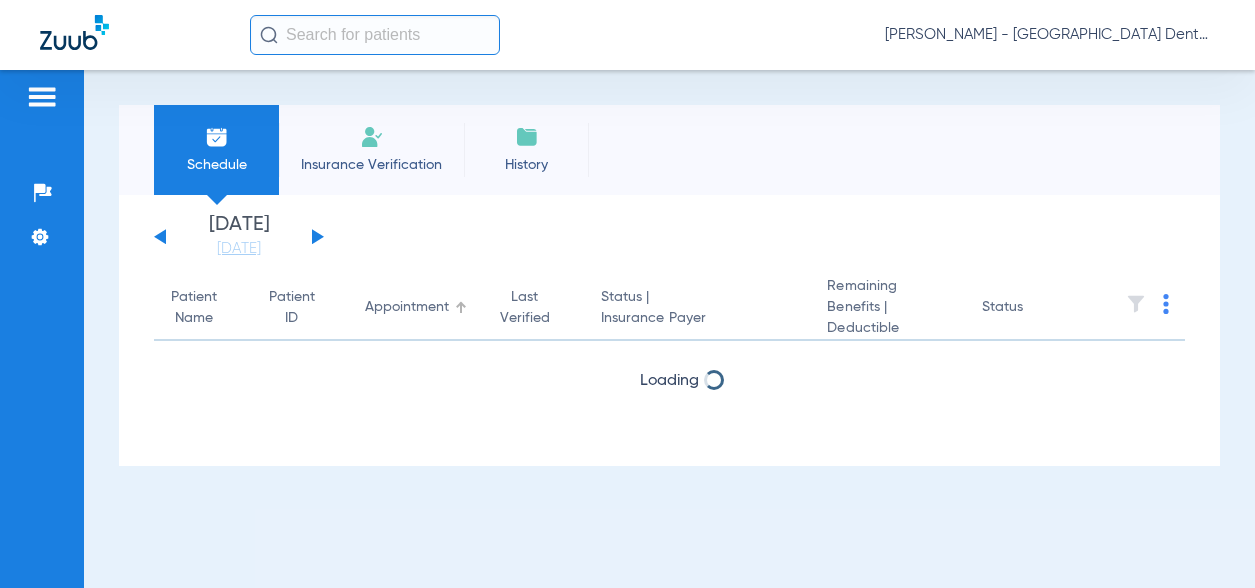 scroll, scrollTop: 0, scrollLeft: 0, axis: both 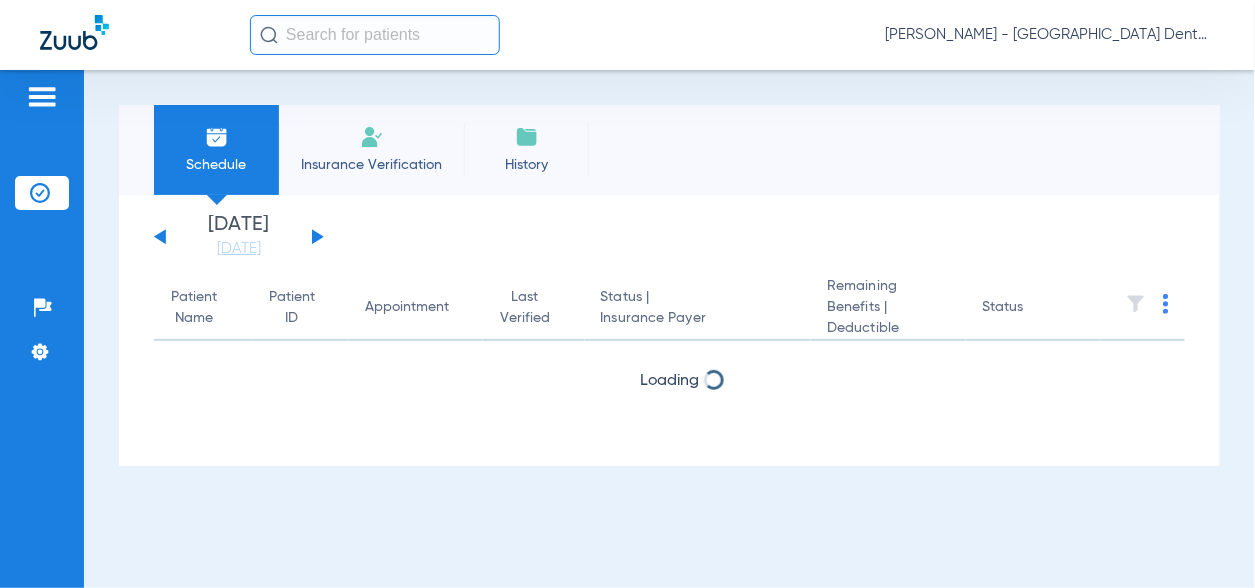 click 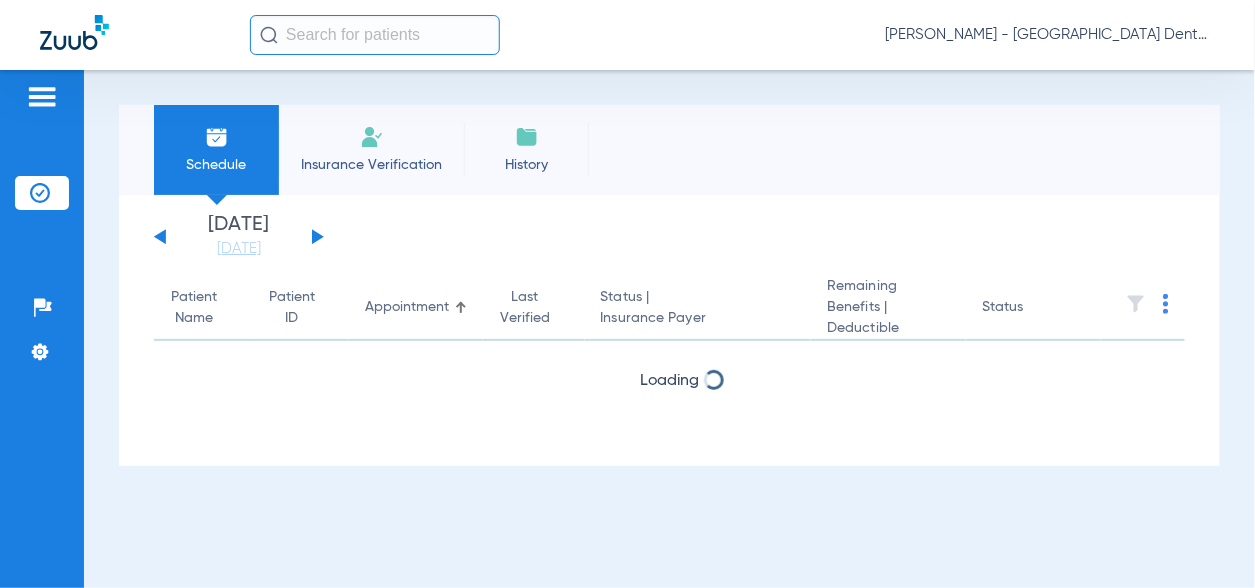 click 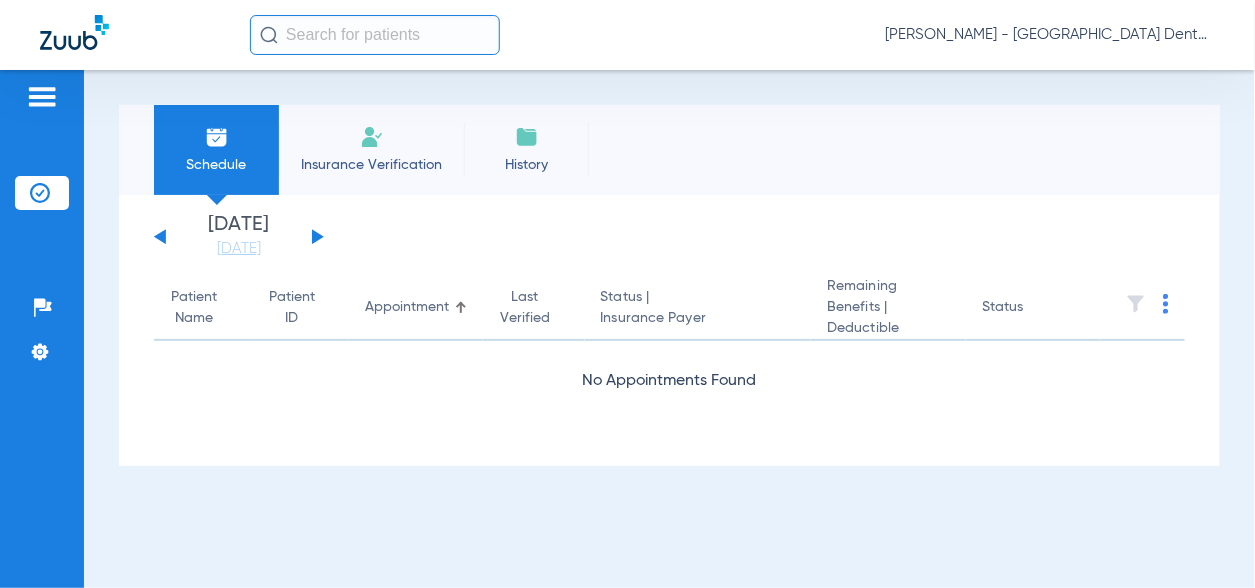 click 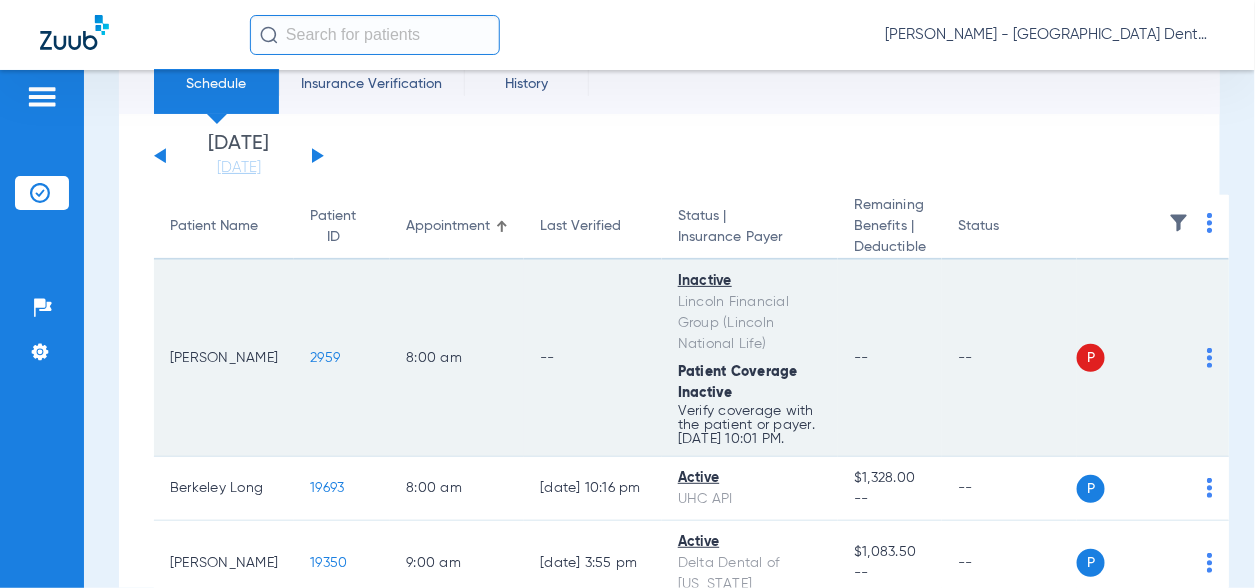 scroll, scrollTop: 100, scrollLeft: 0, axis: vertical 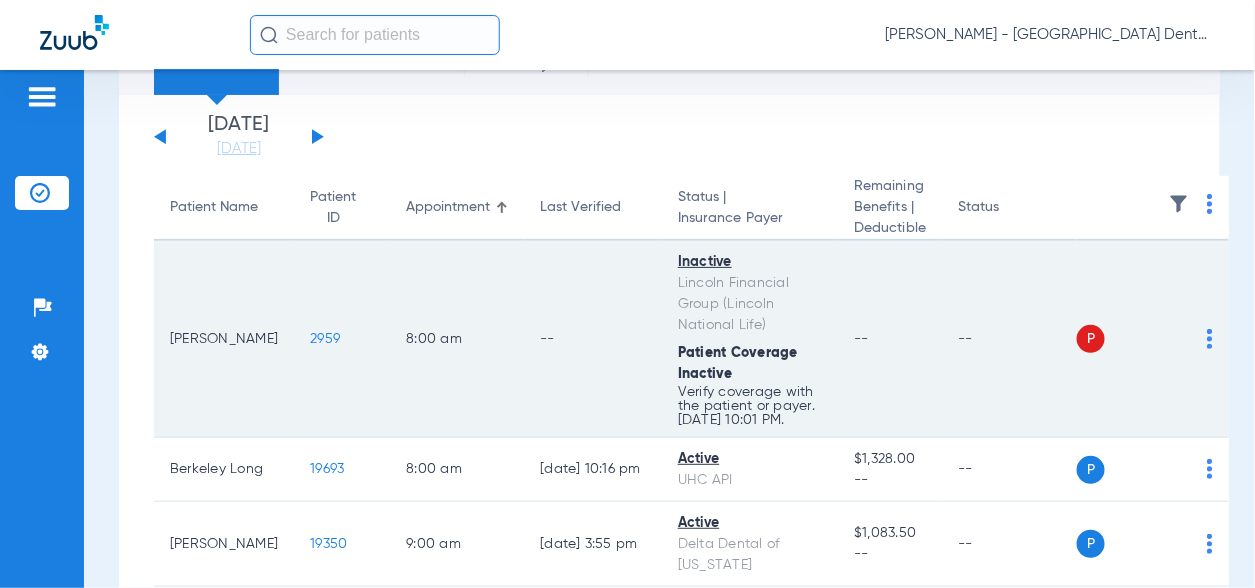 click 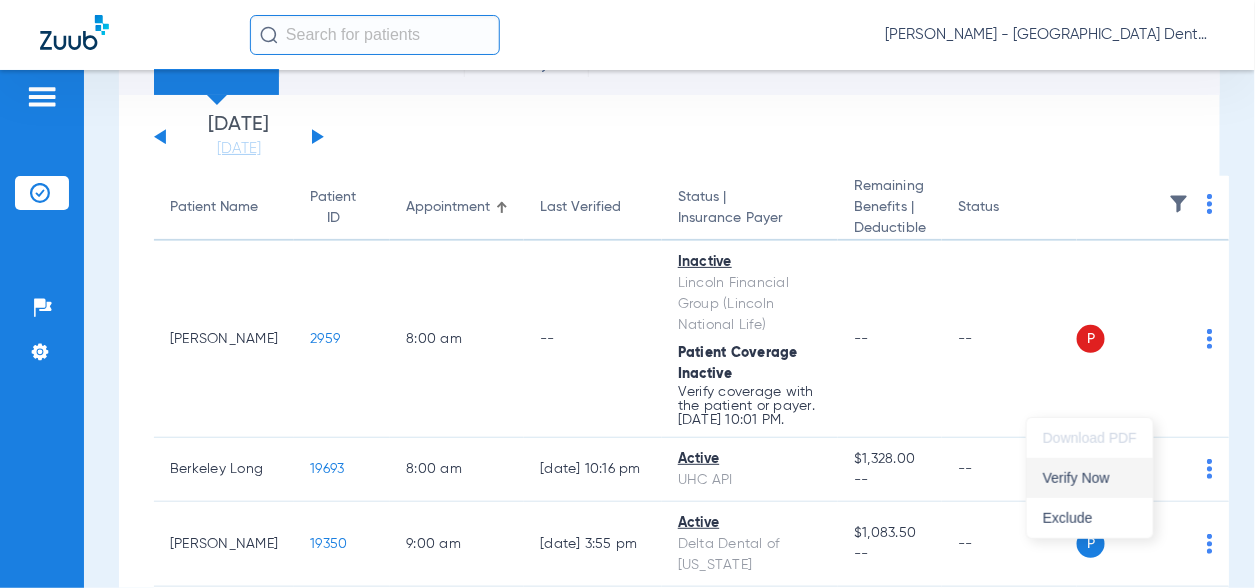 click on "Verify Now" at bounding box center [1090, 478] 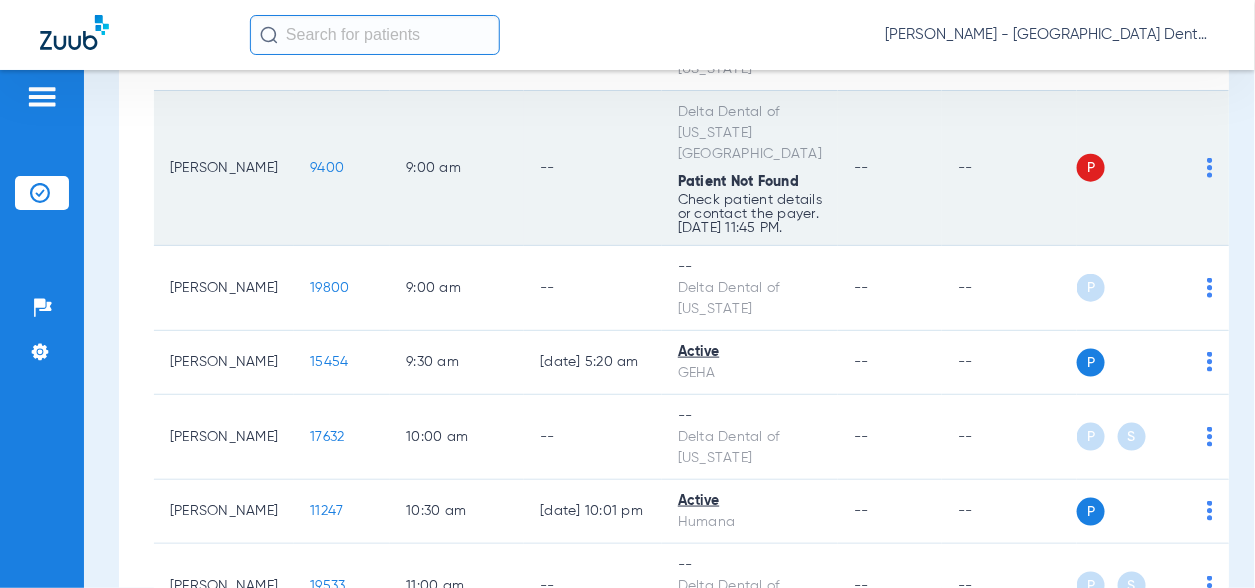 scroll, scrollTop: 600, scrollLeft: 0, axis: vertical 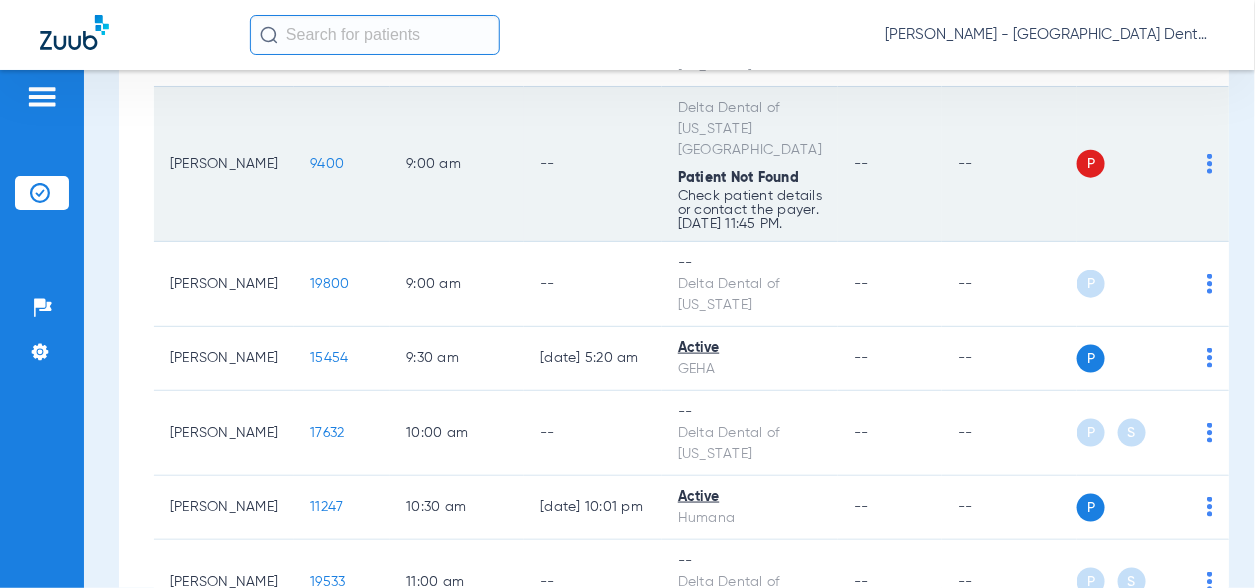 click 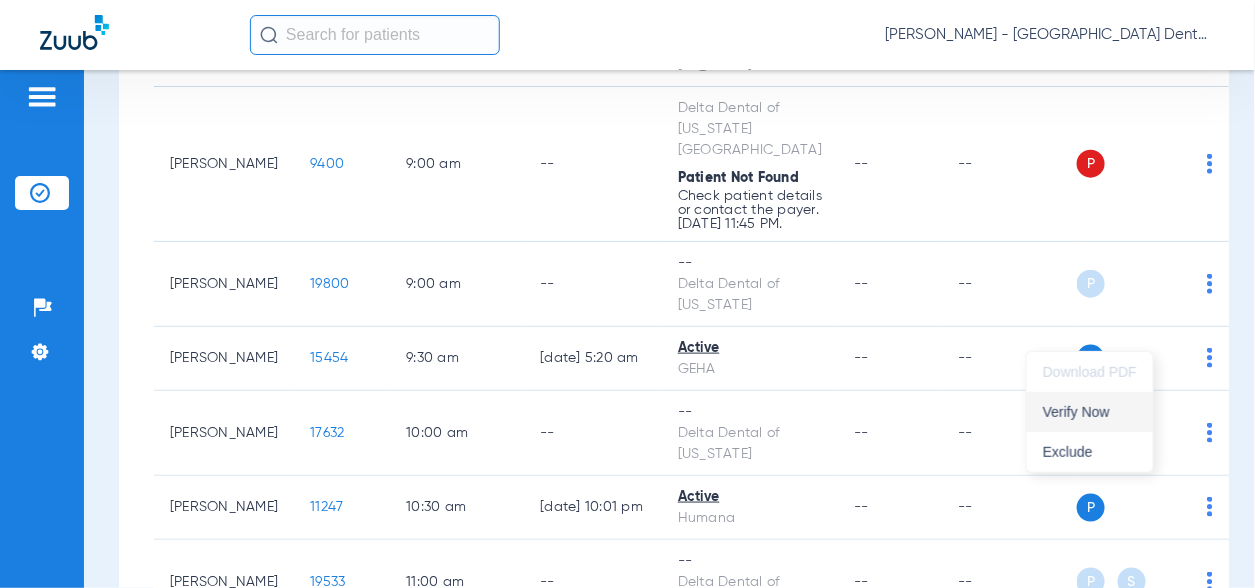 click on "Verify Now" at bounding box center [1090, 412] 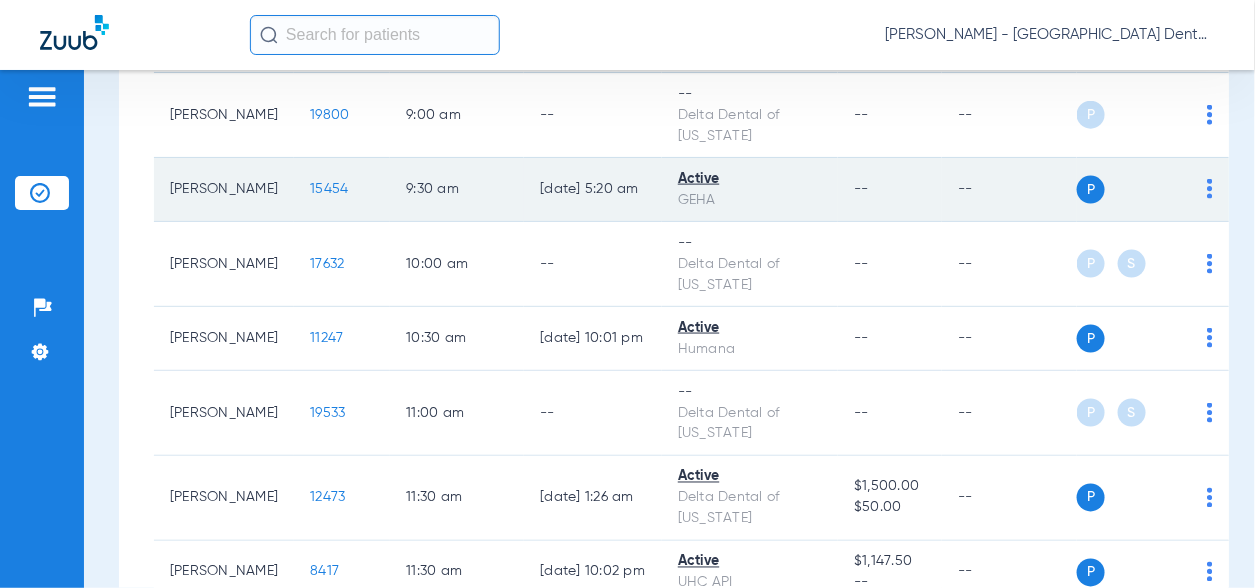 scroll, scrollTop: 800, scrollLeft: 0, axis: vertical 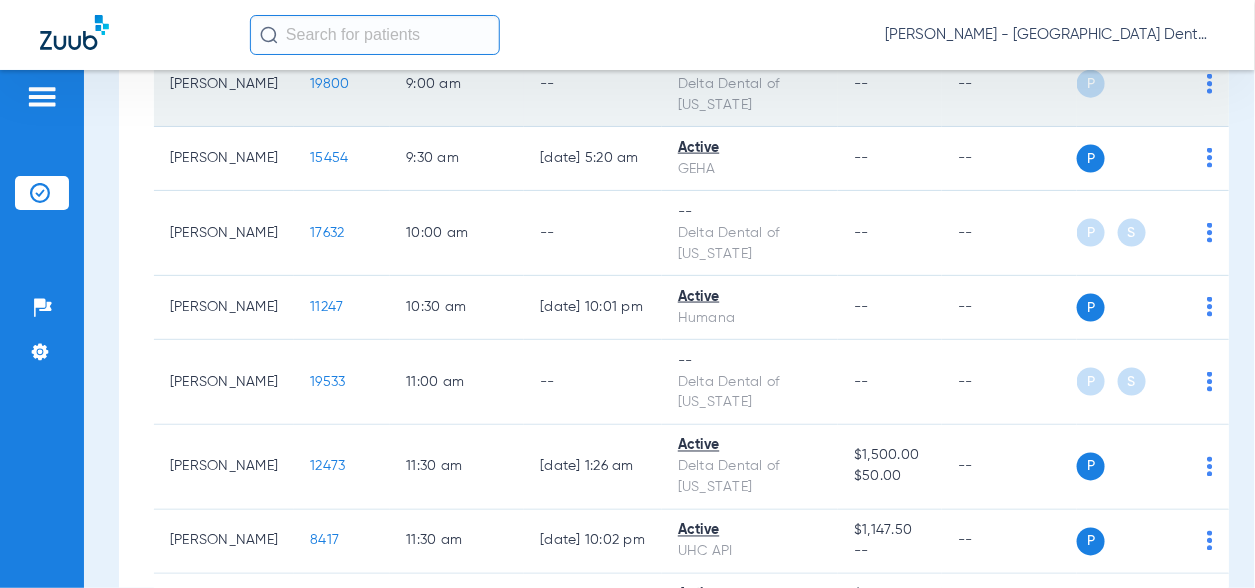 click 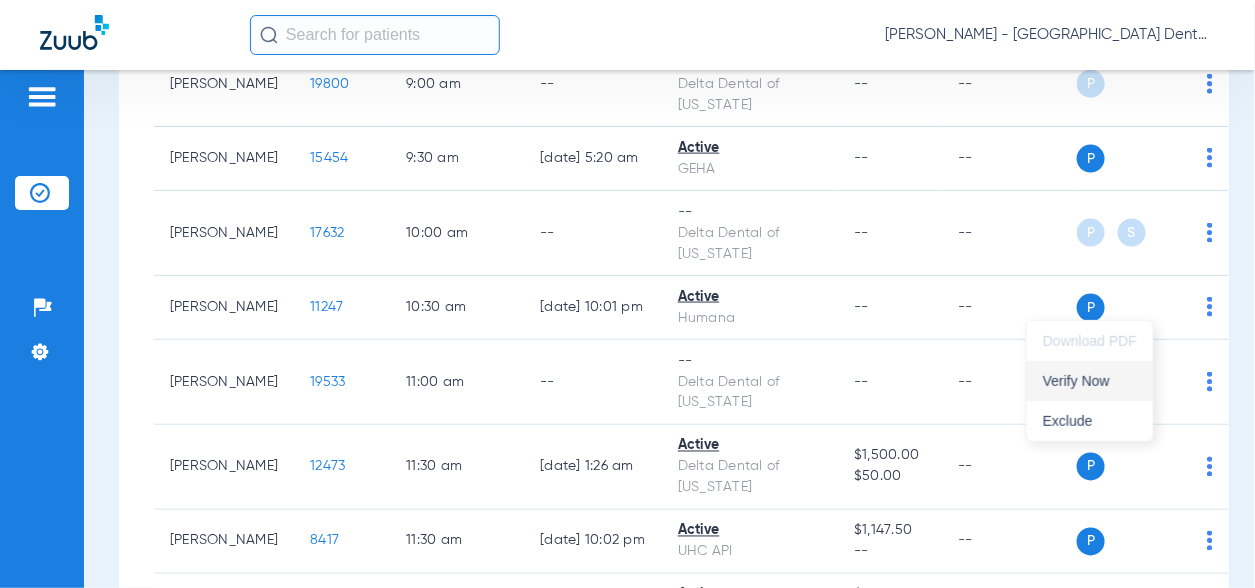click on "Verify Now" at bounding box center [1090, 381] 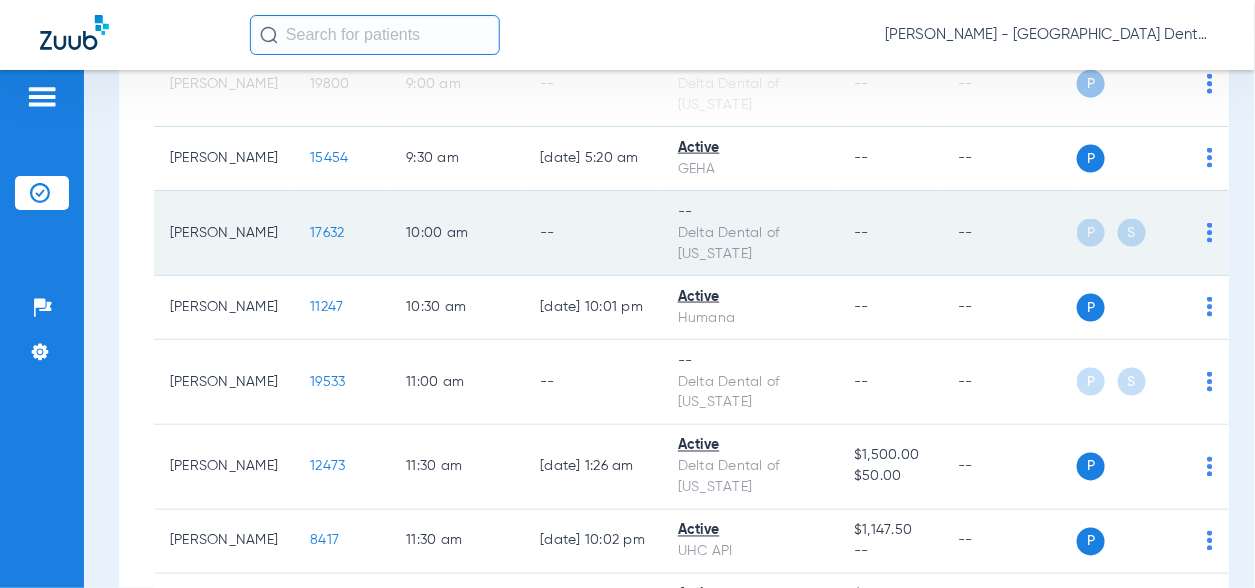 click on "P S" 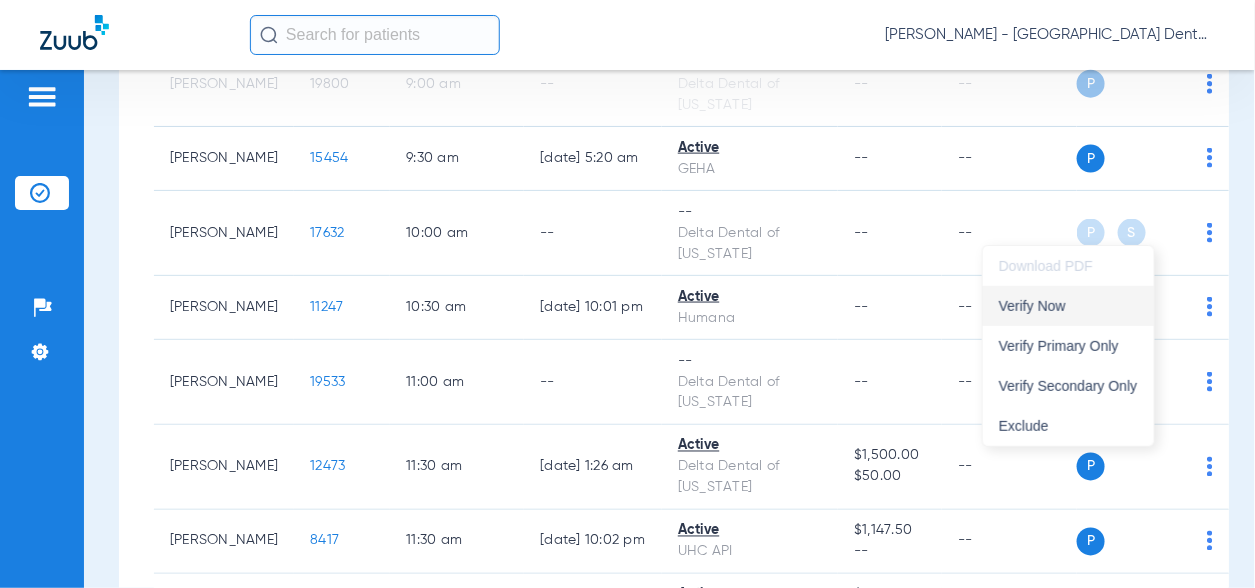 click on "Verify Now" at bounding box center (1068, 306) 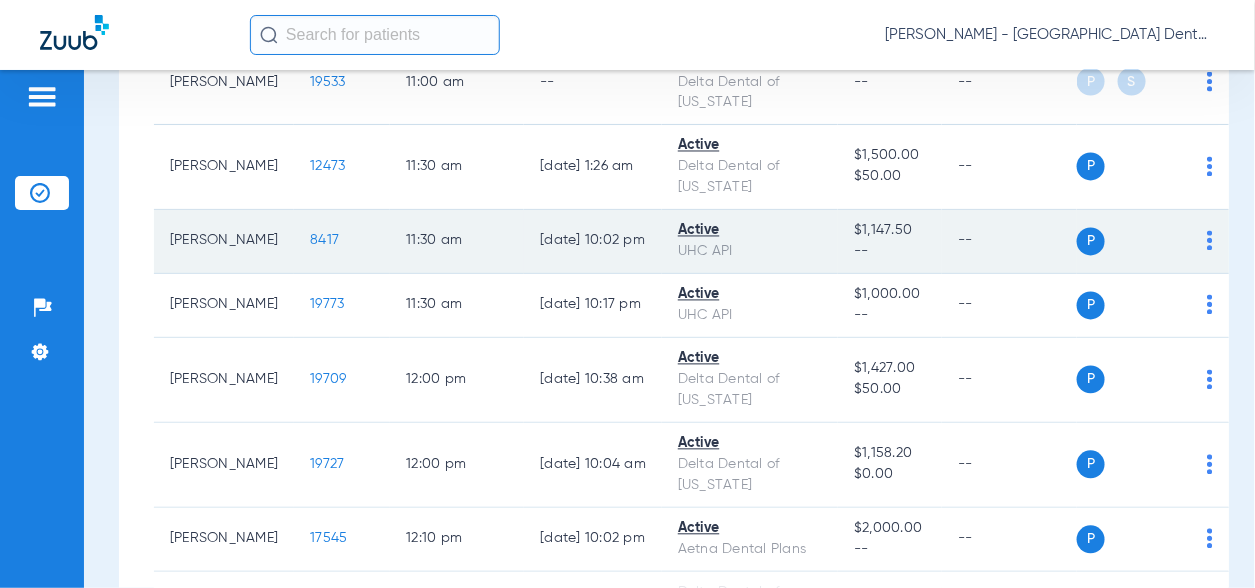 scroll, scrollTop: 1200, scrollLeft: 0, axis: vertical 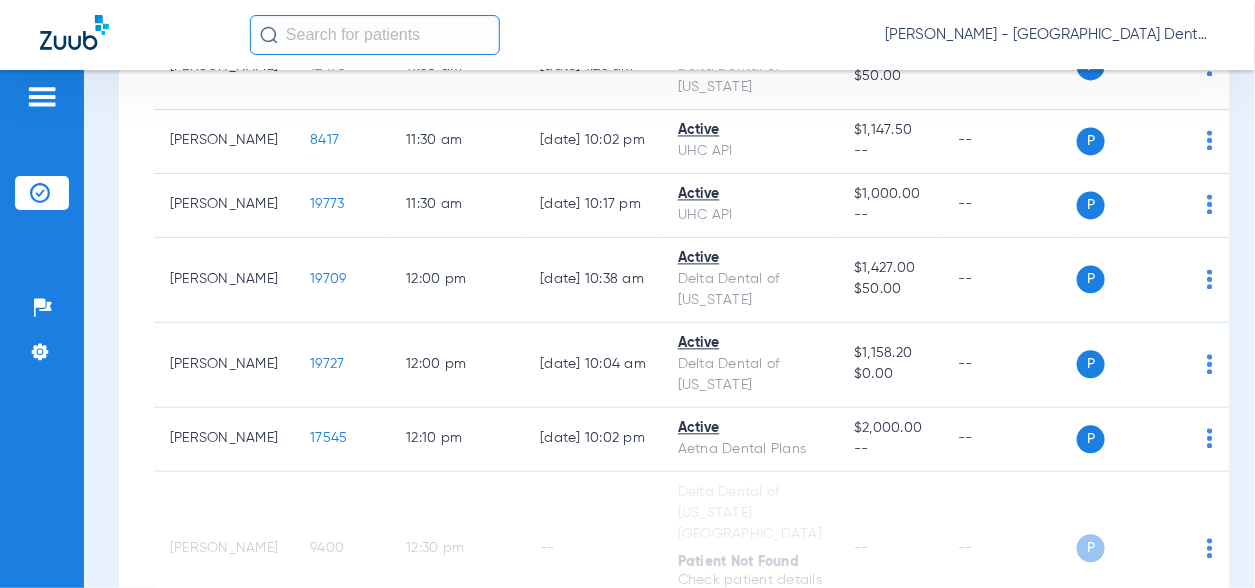 click 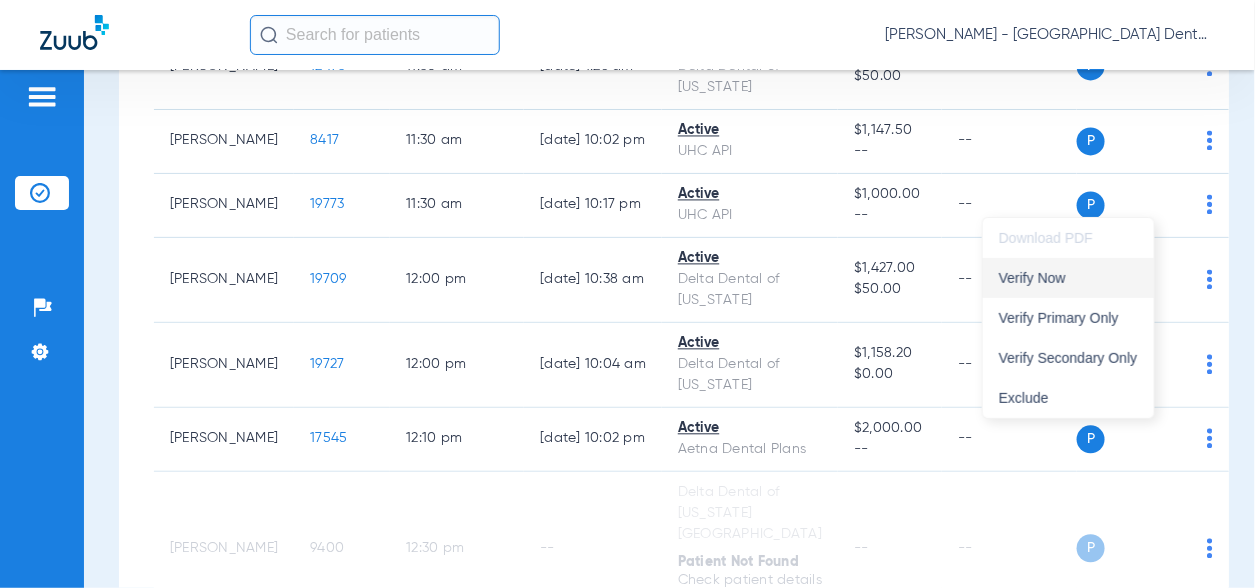 click on "Verify Now" at bounding box center (1068, 278) 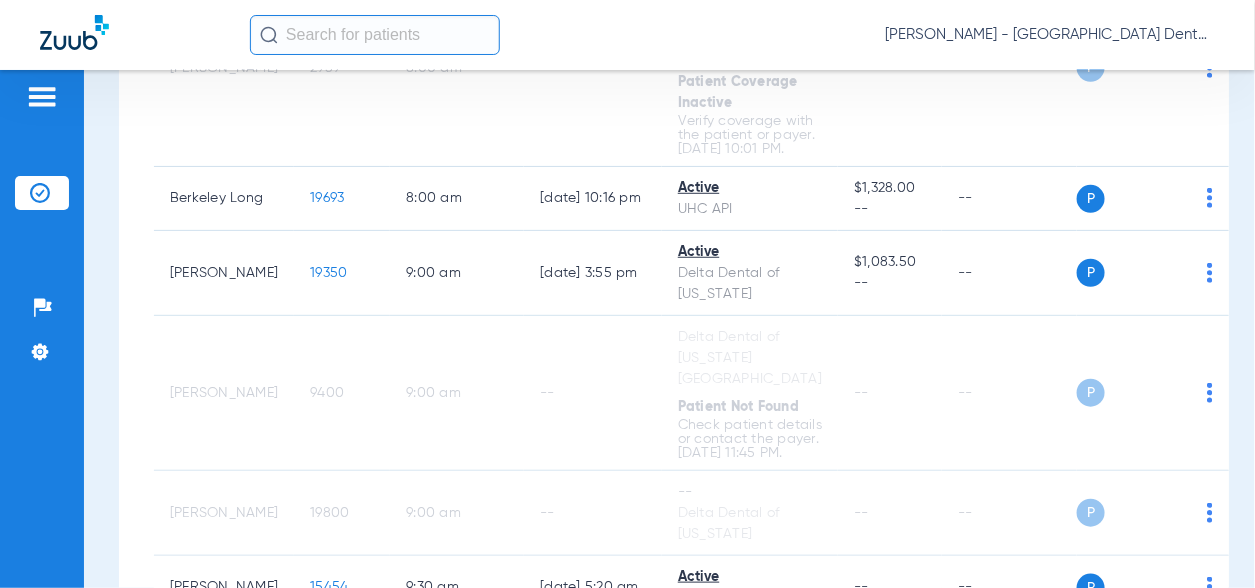 scroll, scrollTop: 400, scrollLeft: 0, axis: vertical 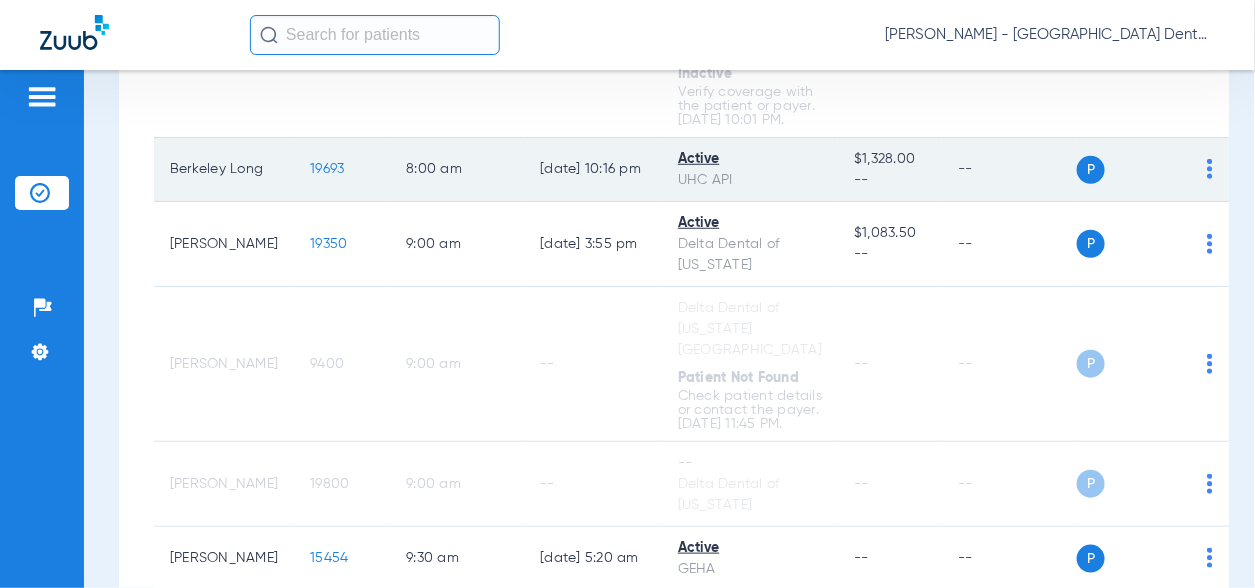 click 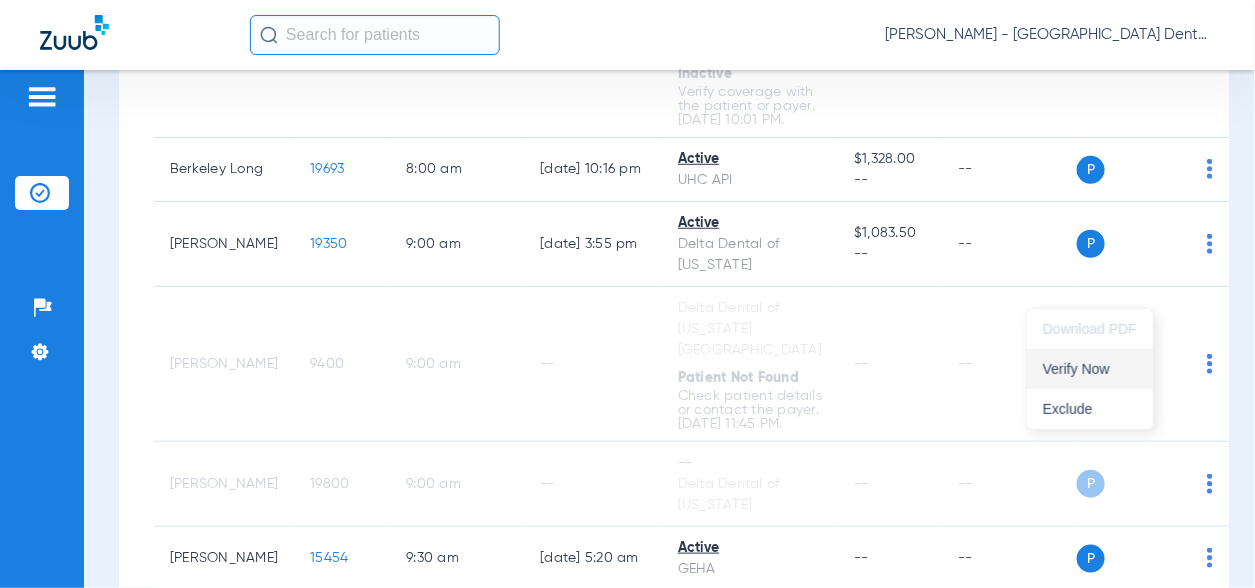 click on "Verify Now" at bounding box center [1090, 369] 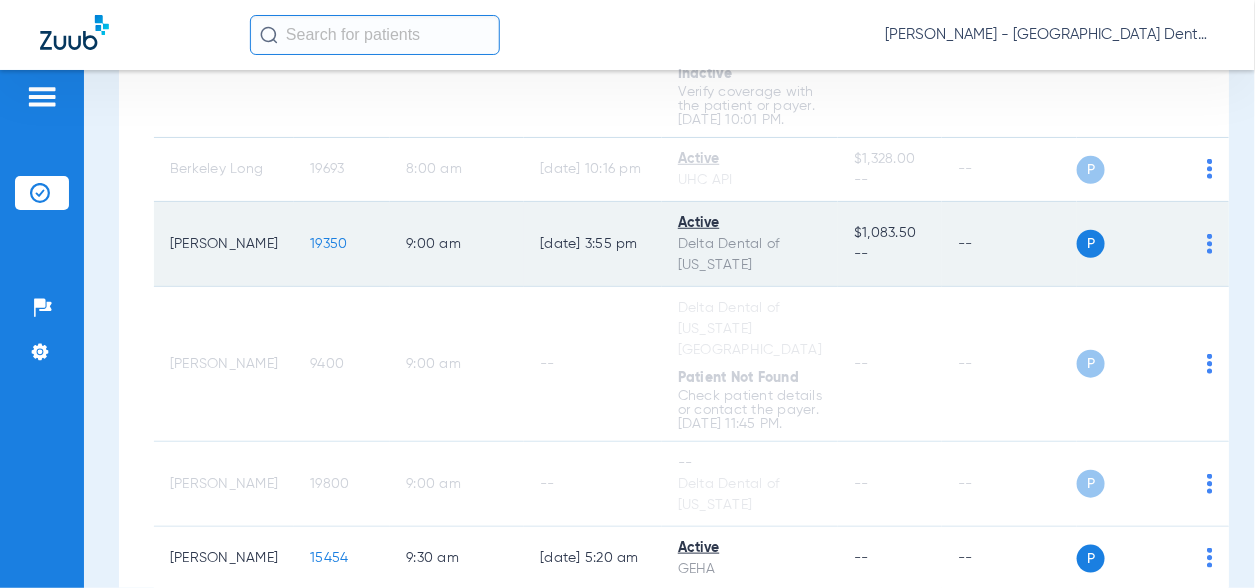 click 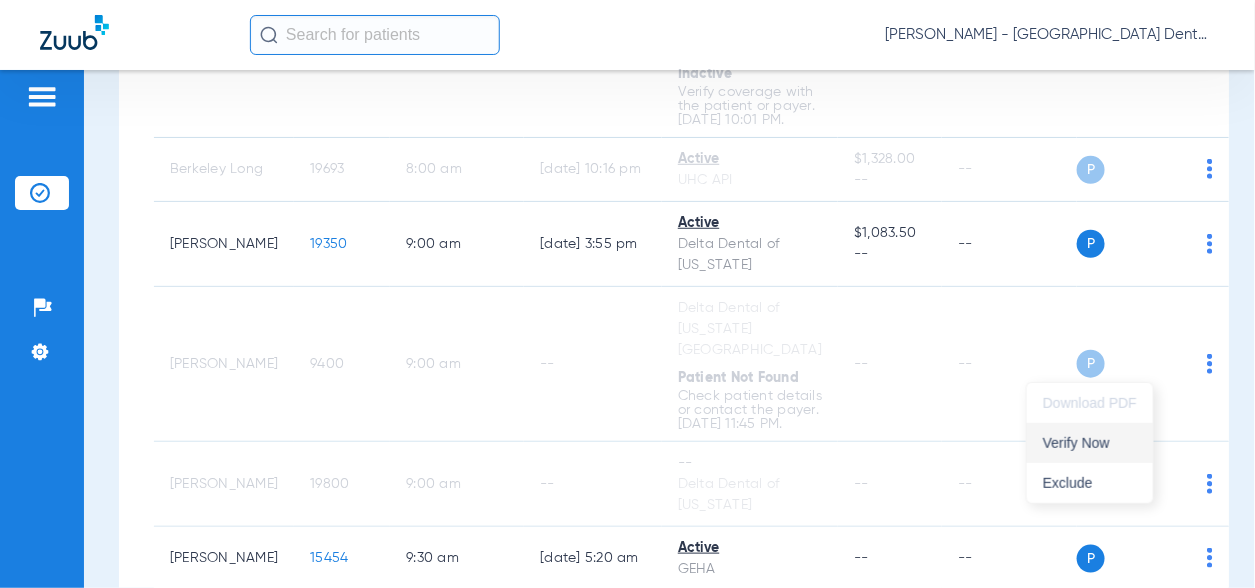 click on "Verify Now" at bounding box center [1090, 443] 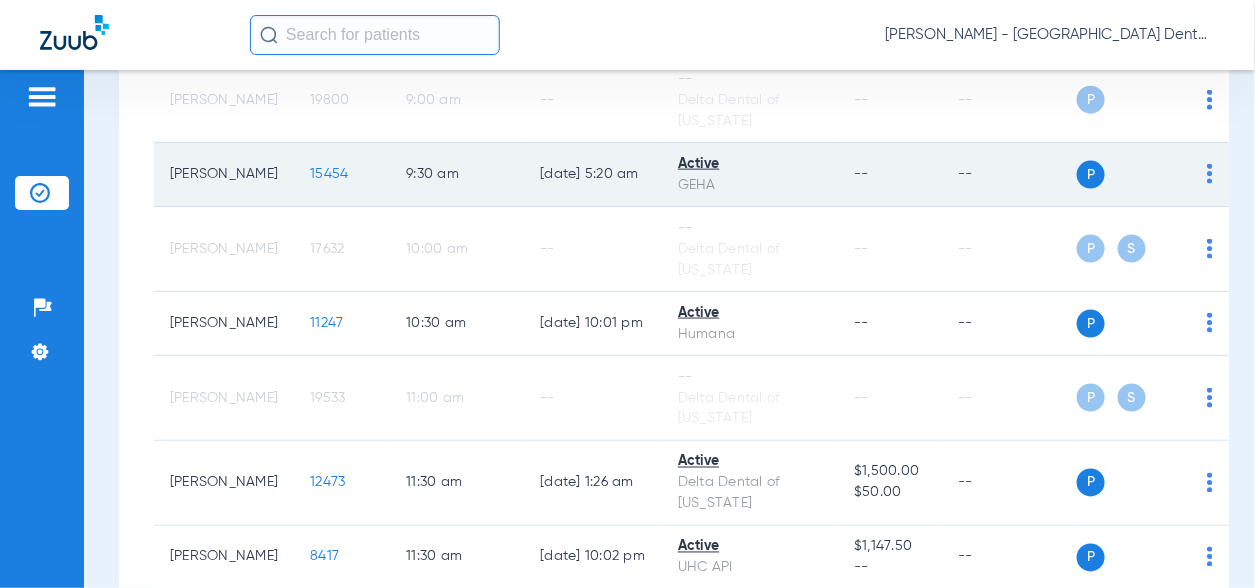 scroll, scrollTop: 800, scrollLeft: 0, axis: vertical 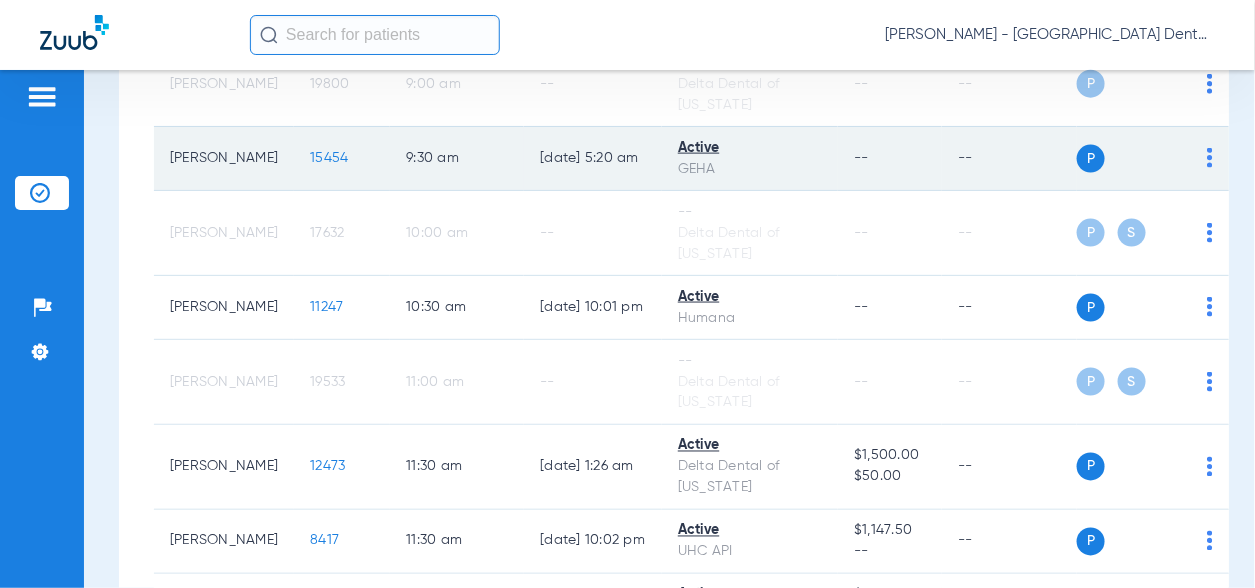 click on "P S" 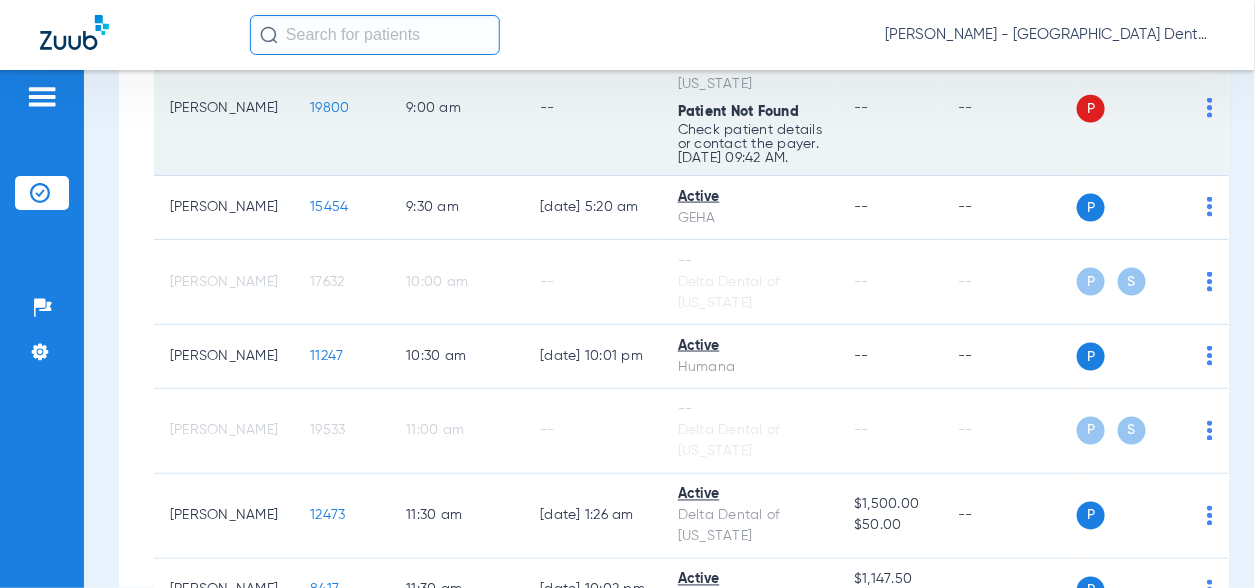 click on "P S" 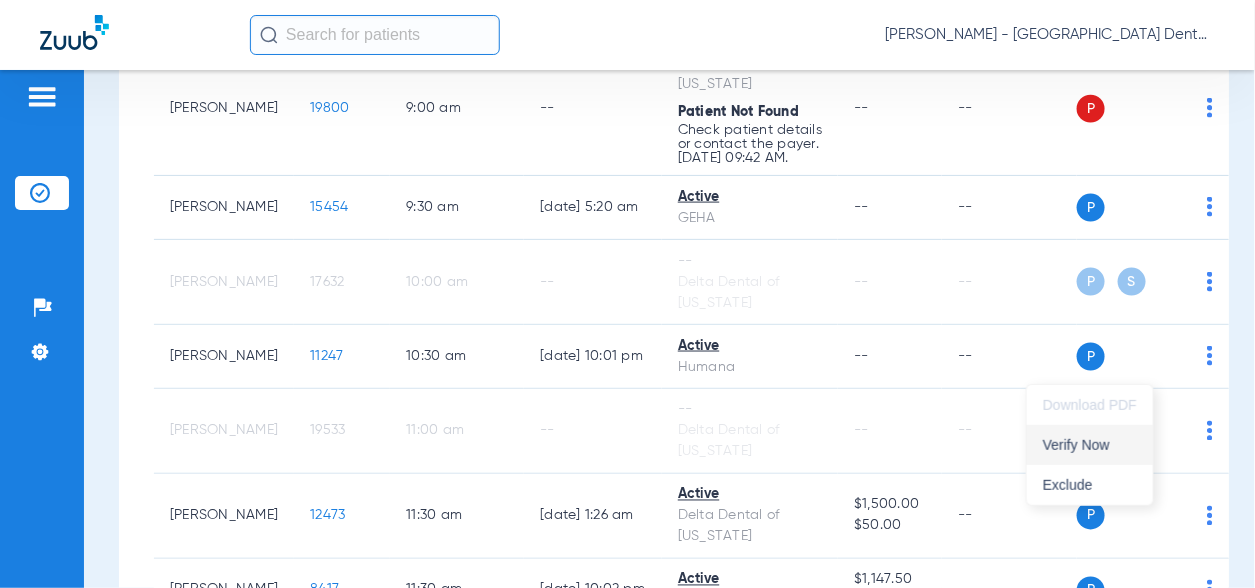 click on "Verify Now" at bounding box center (1090, 445) 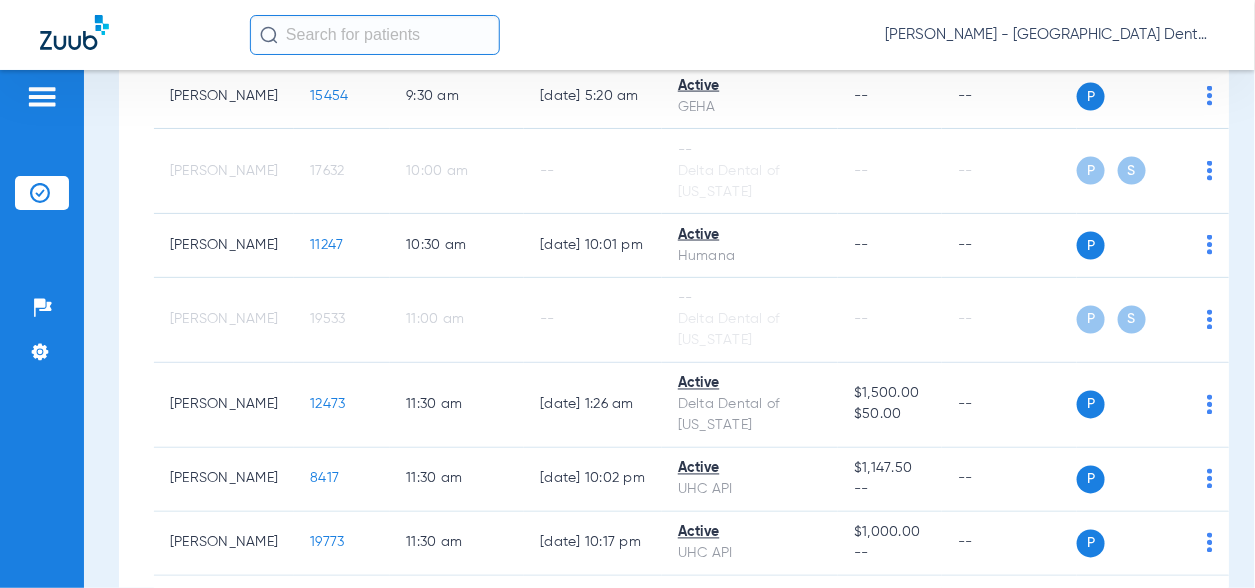 scroll, scrollTop: 1100, scrollLeft: 0, axis: vertical 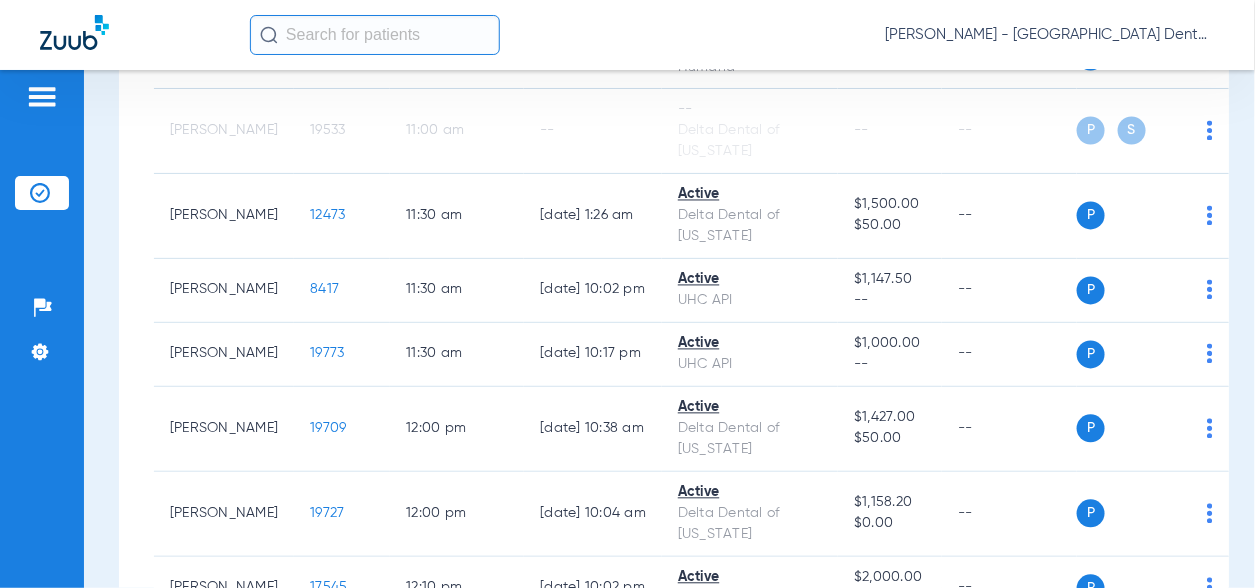 click 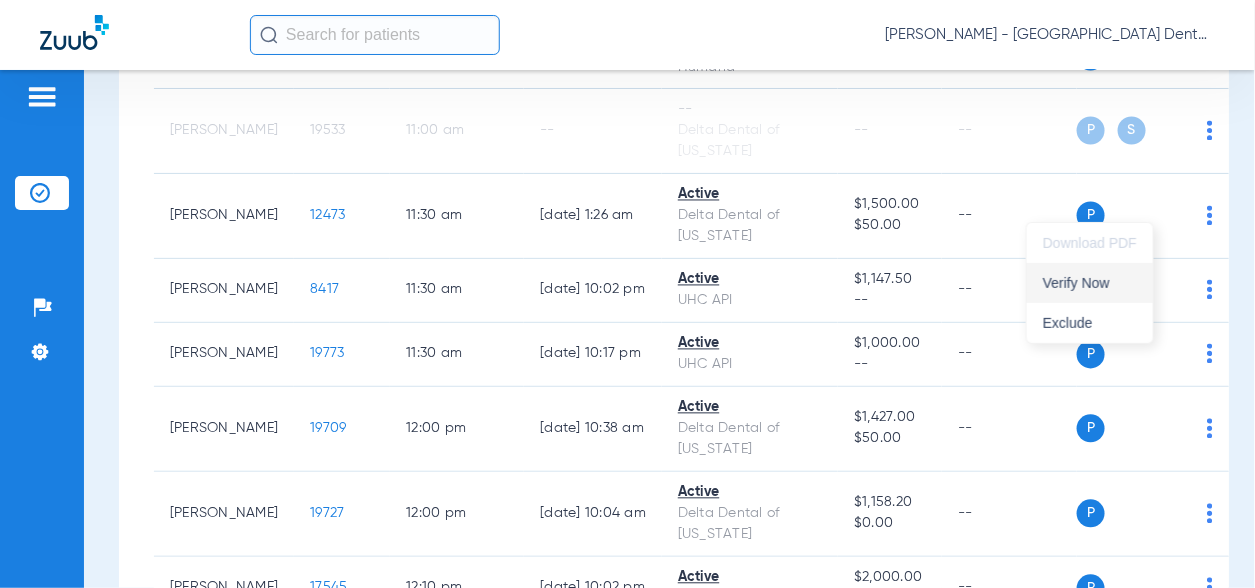 click on "Verify Now" at bounding box center (1090, 283) 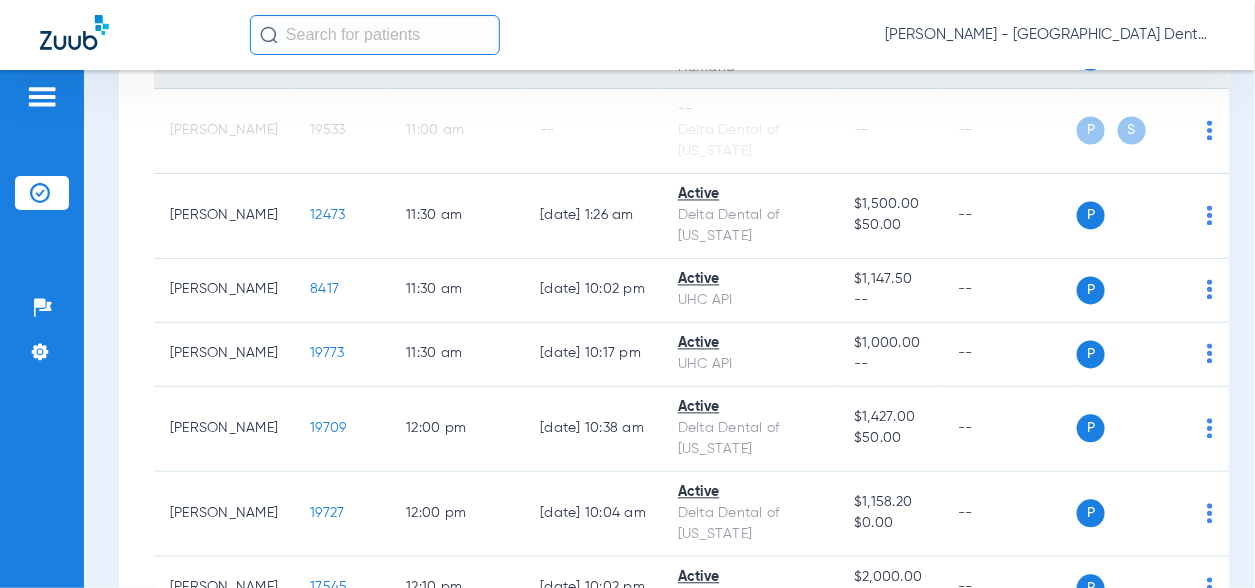 click on "P S" 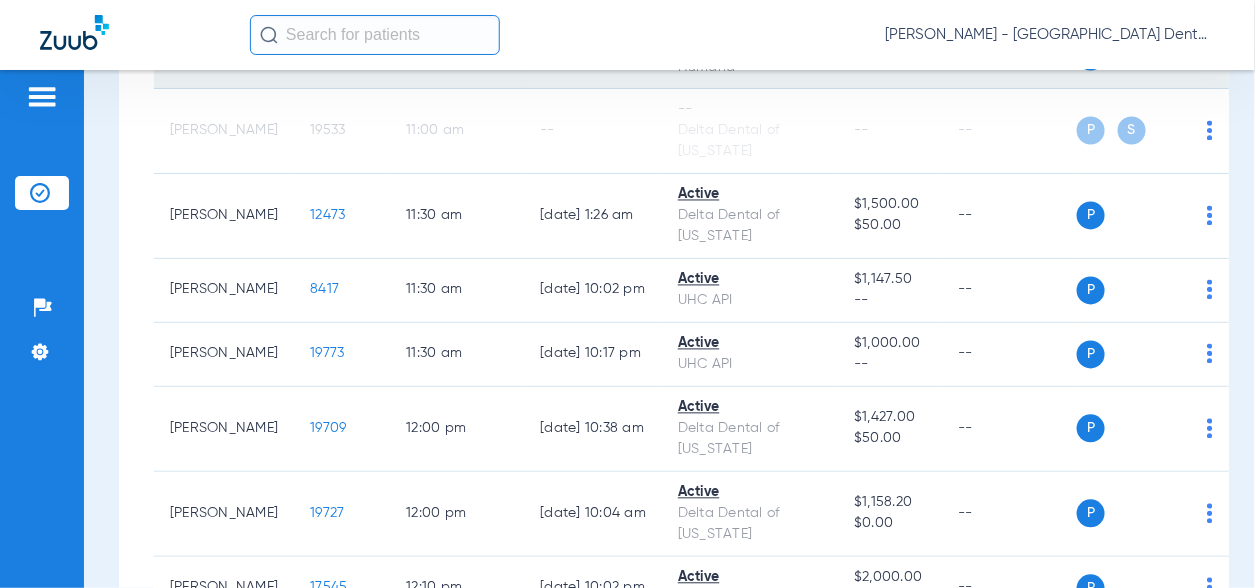 click 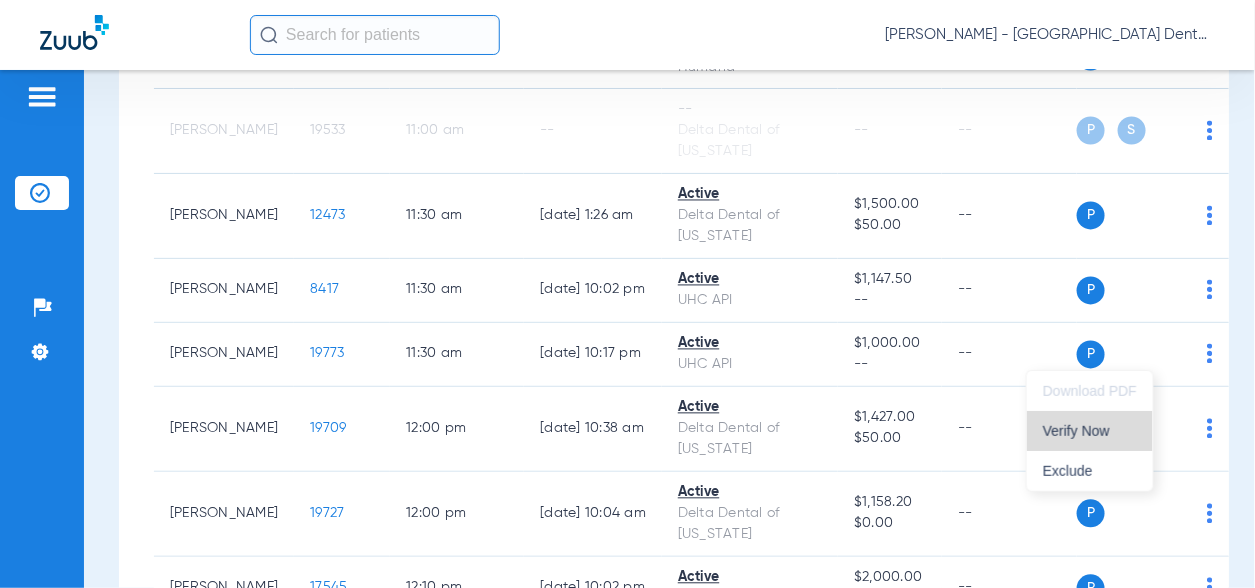 click on "Verify Now" at bounding box center [1090, 431] 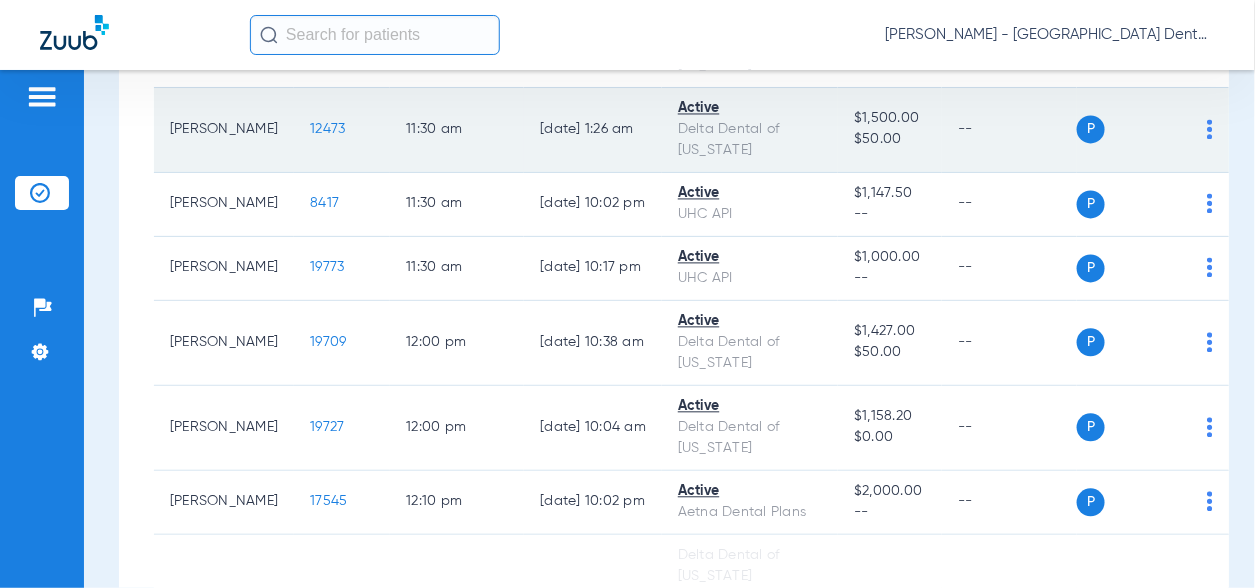 scroll, scrollTop: 1400, scrollLeft: 0, axis: vertical 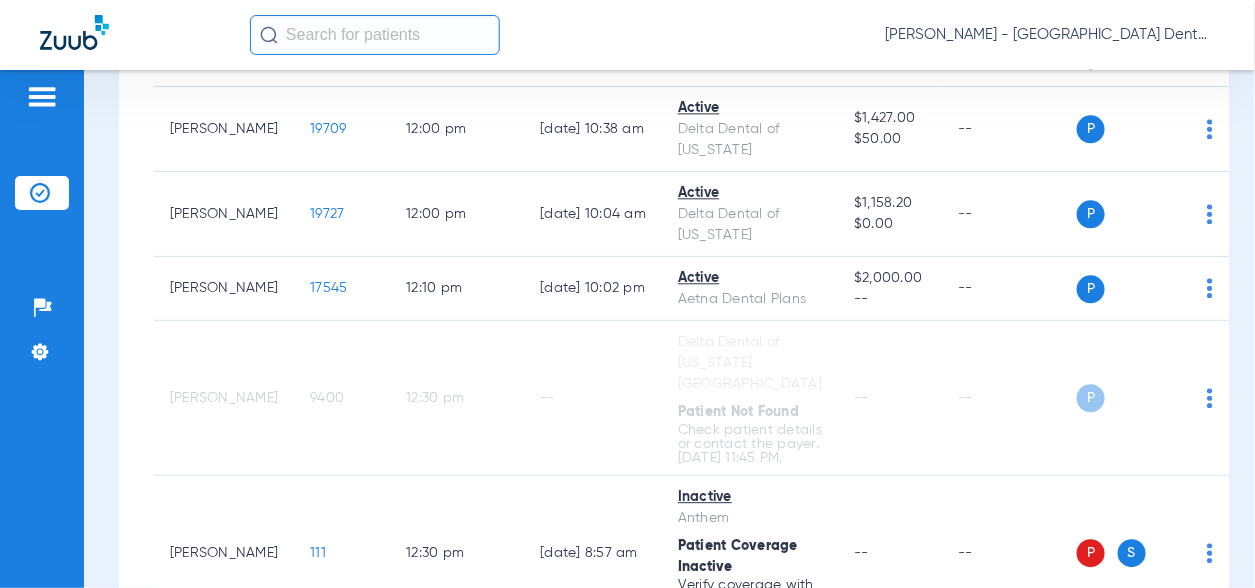 click 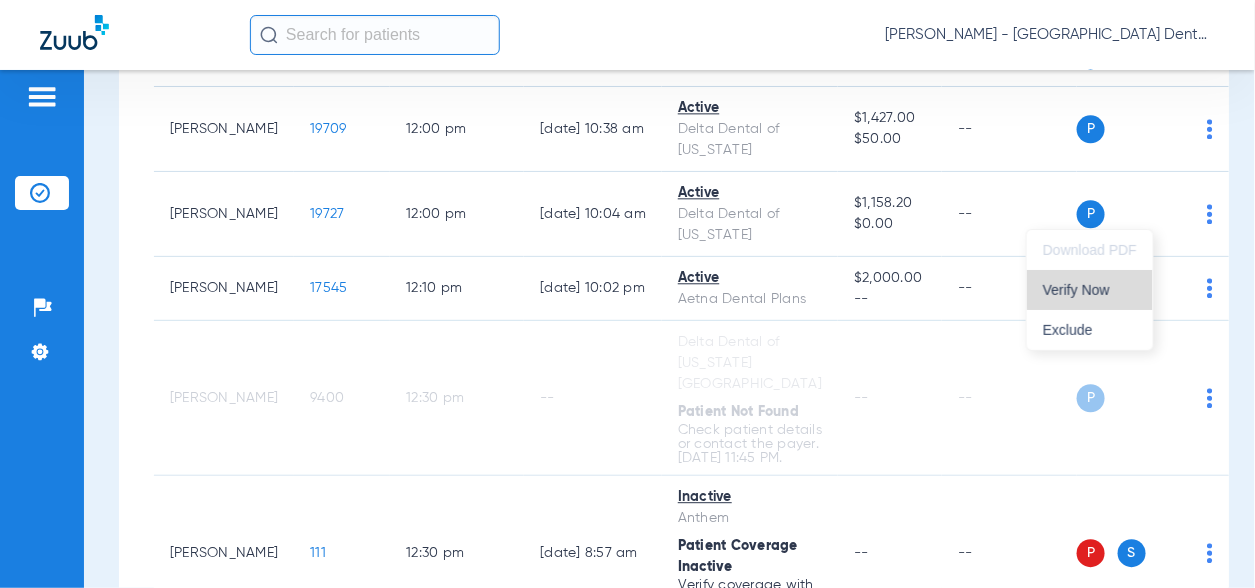click on "Verify Now" at bounding box center [1090, 290] 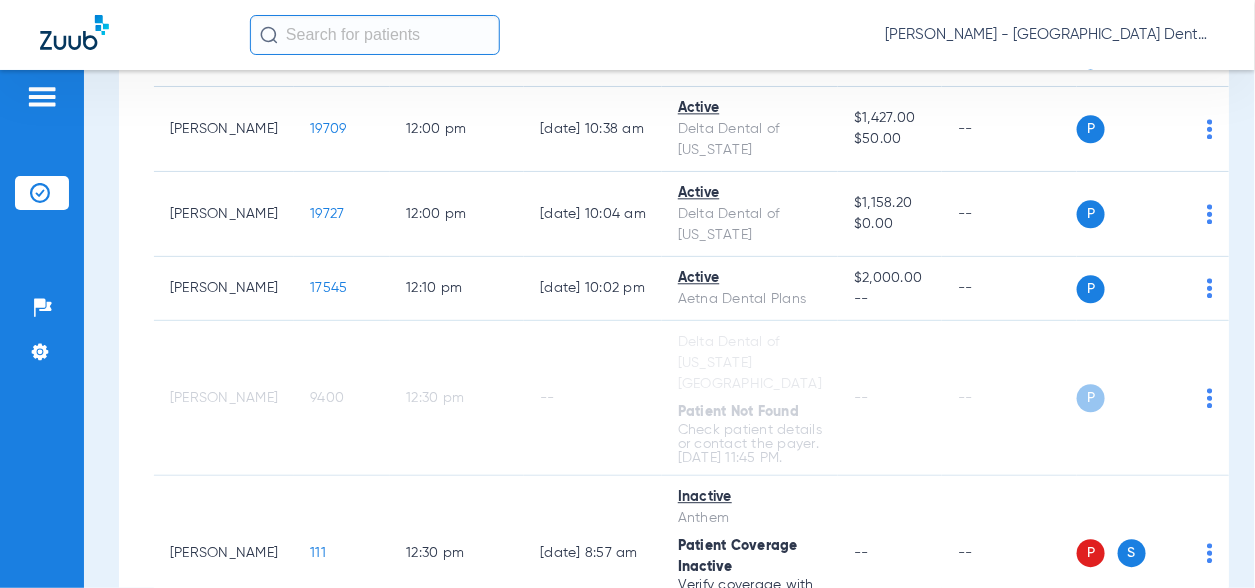 click on "P S" 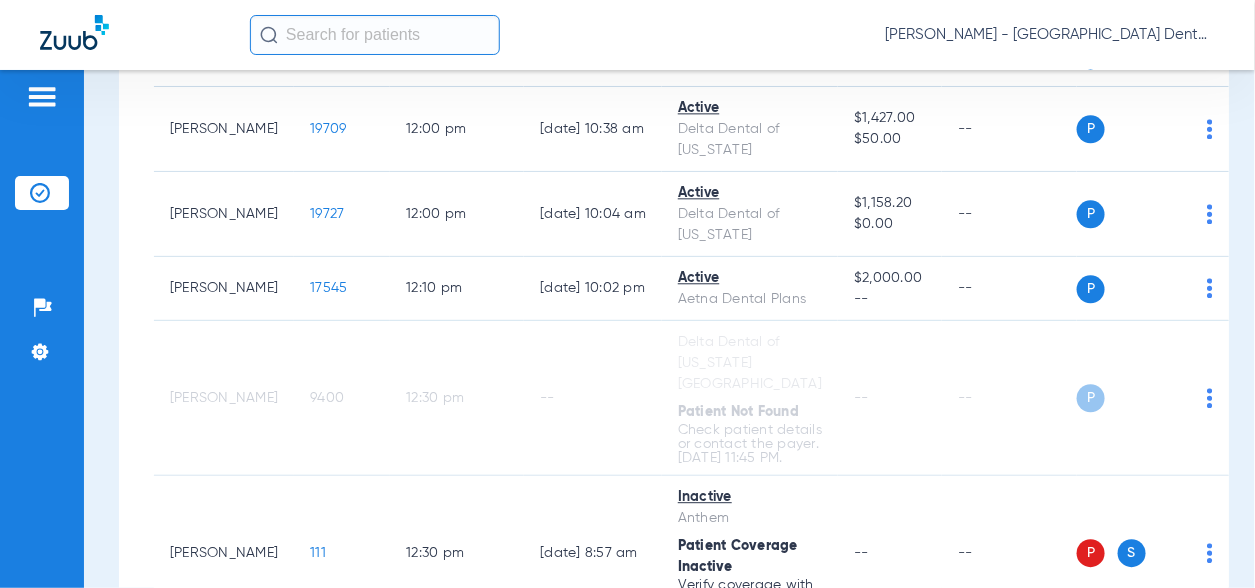 click 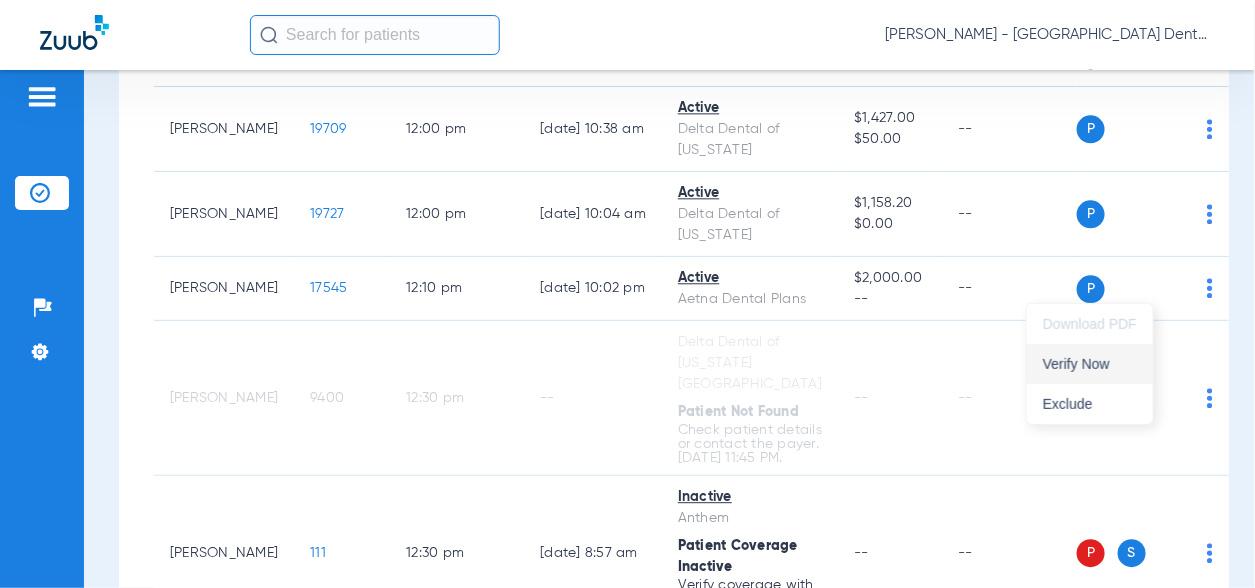 click on "Verify Now" at bounding box center (1090, 364) 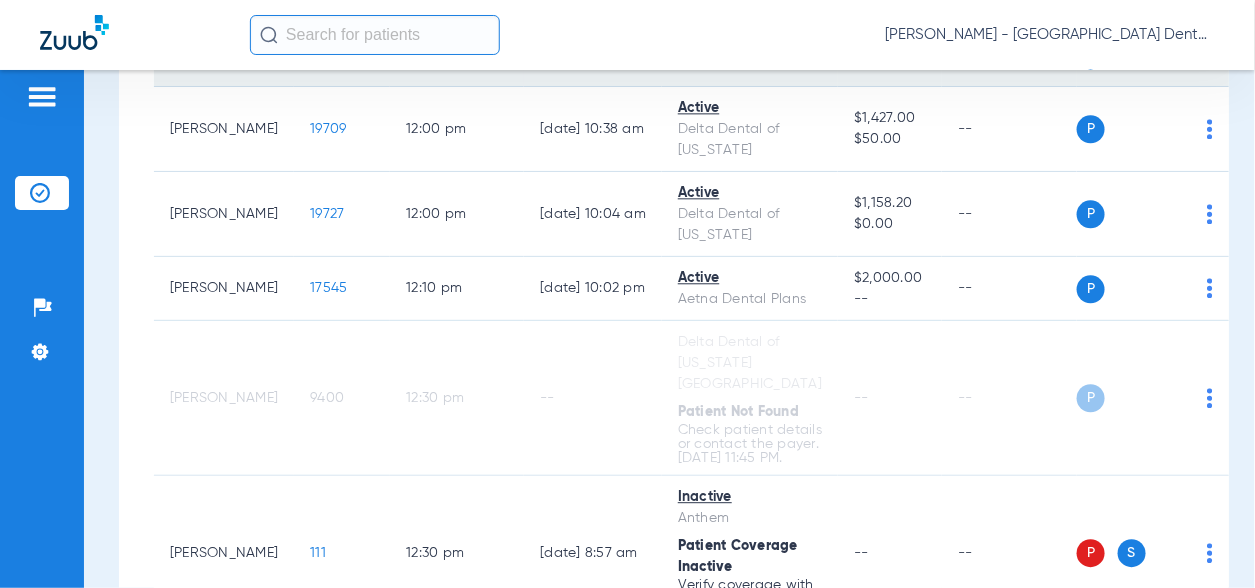 click 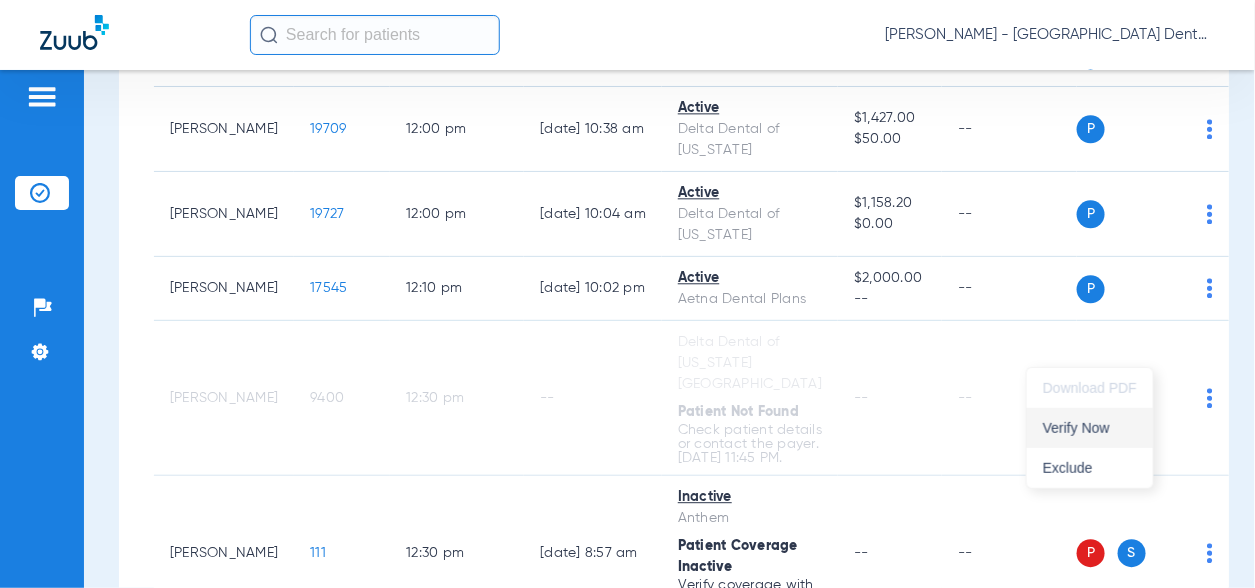 click on "Verify Now" at bounding box center [1090, 428] 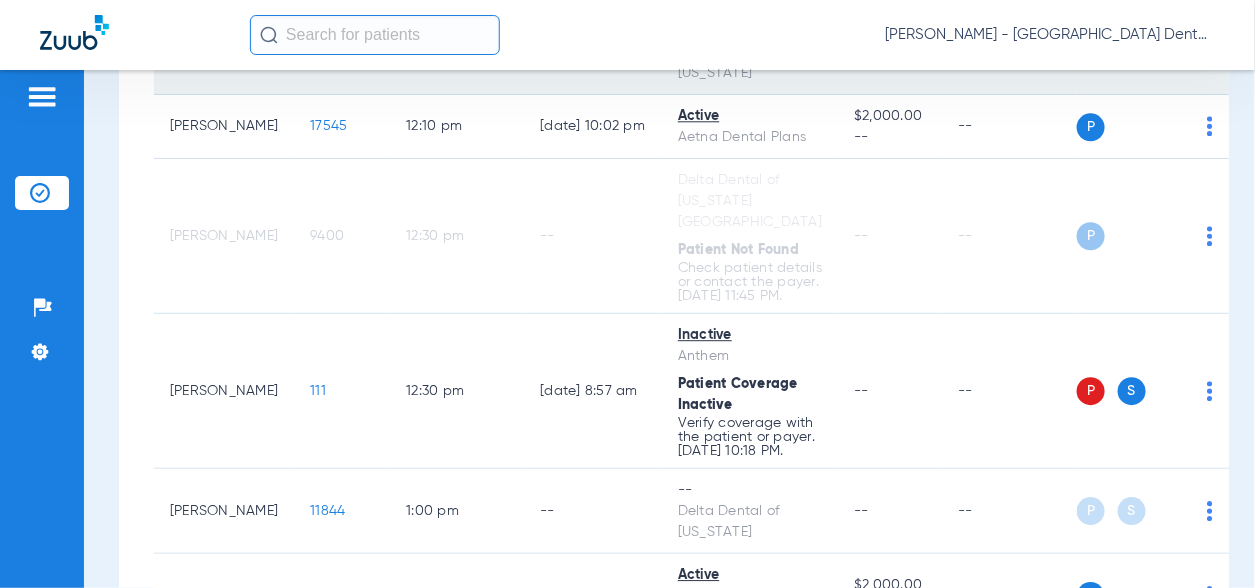 scroll, scrollTop: 1600, scrollLeft: 0, axis: vertical 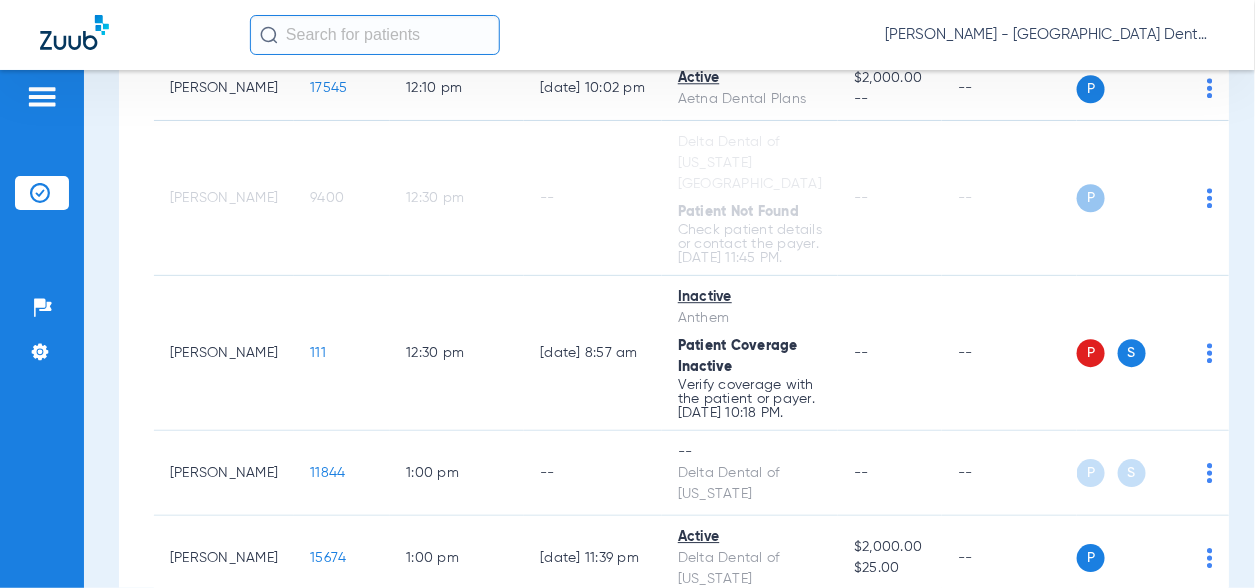 click 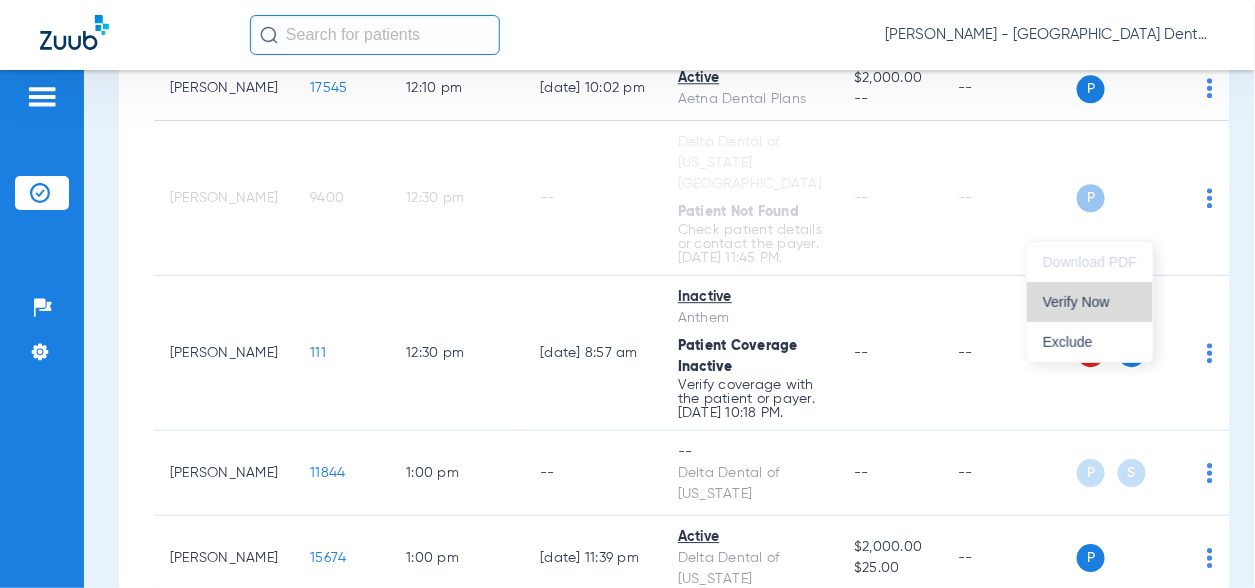 click on "Verify Now" at bounding box center [1090, 302] 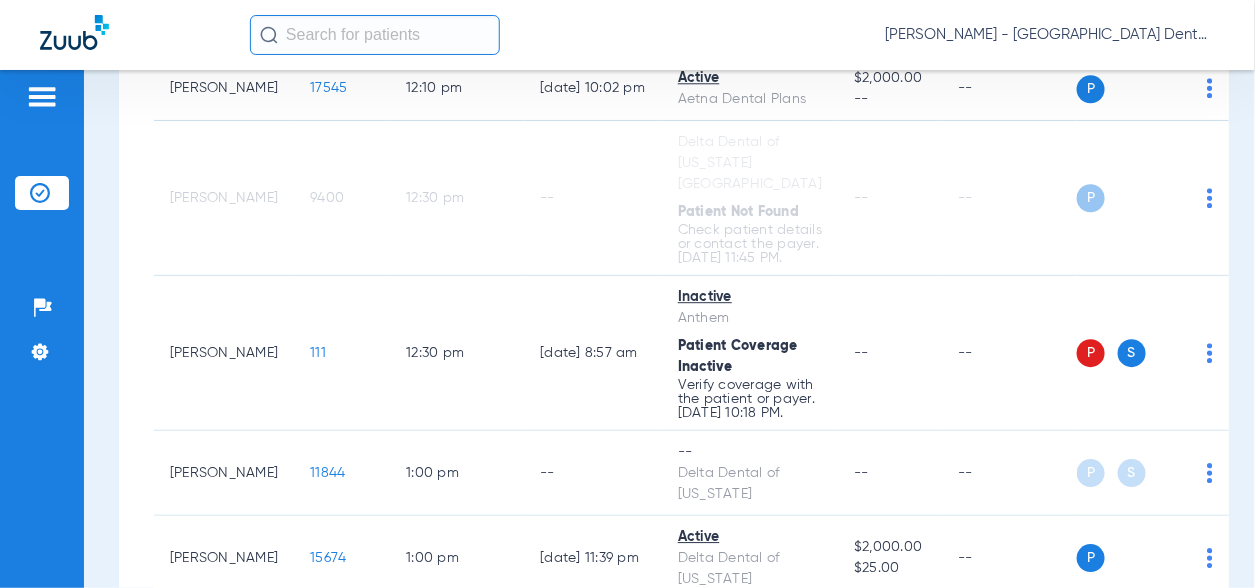 click 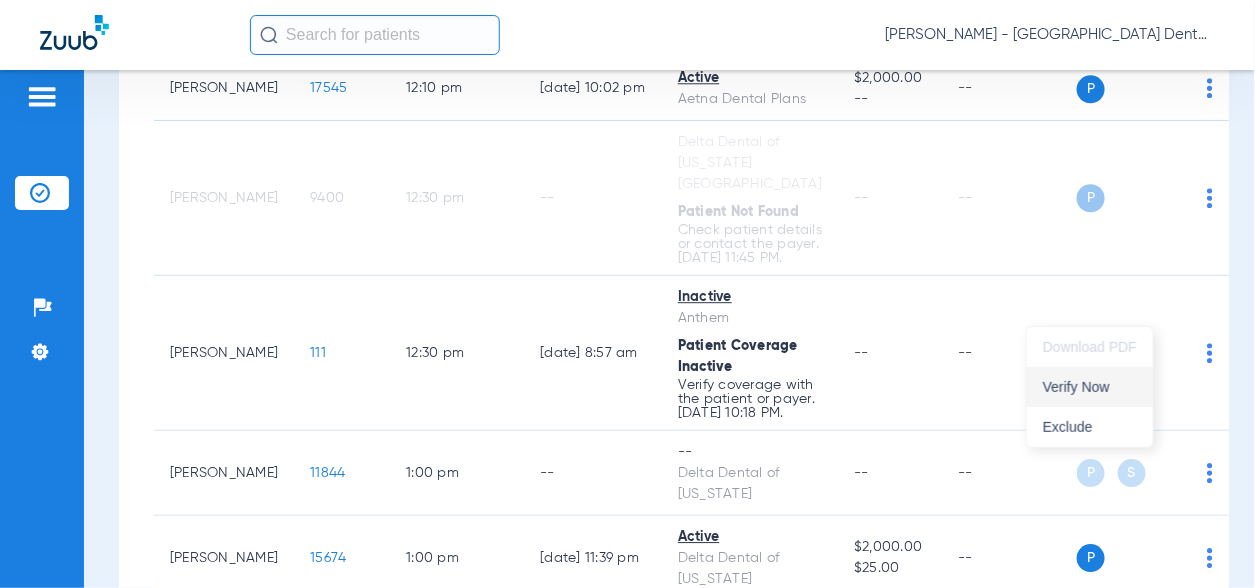 click on "Verify Now" at bounding box center (1090, 387) 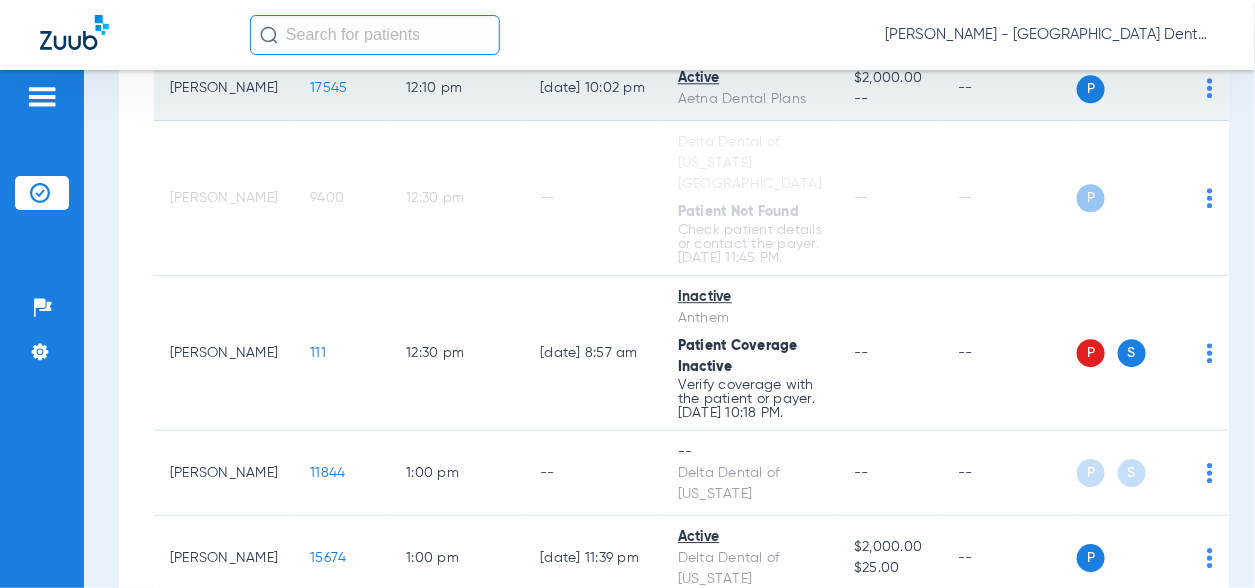 click on "P S" 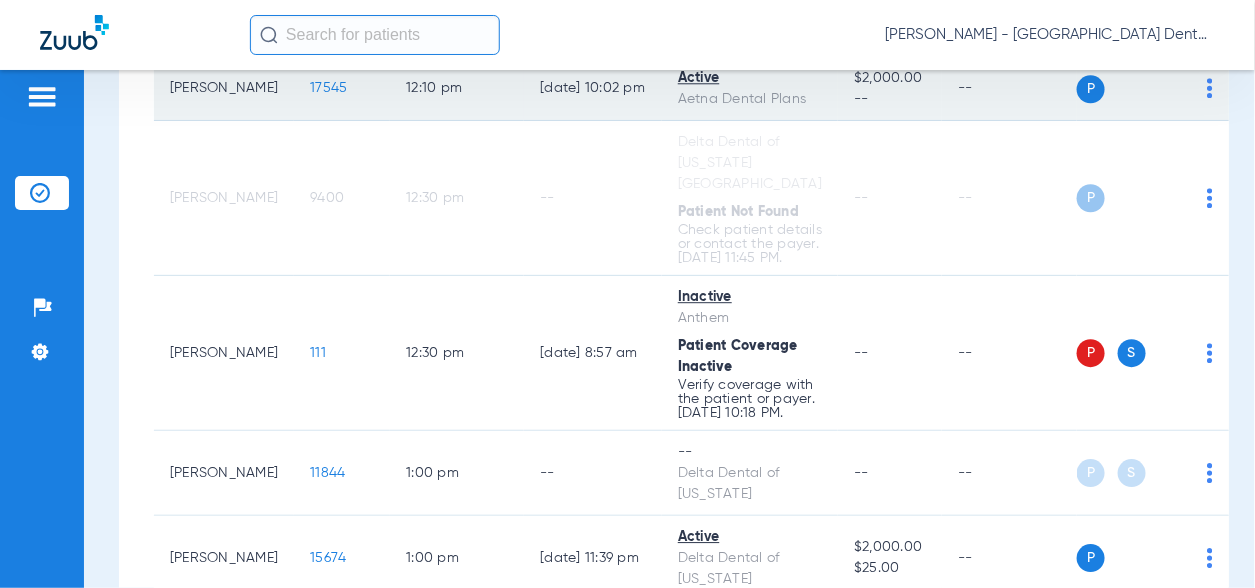 click 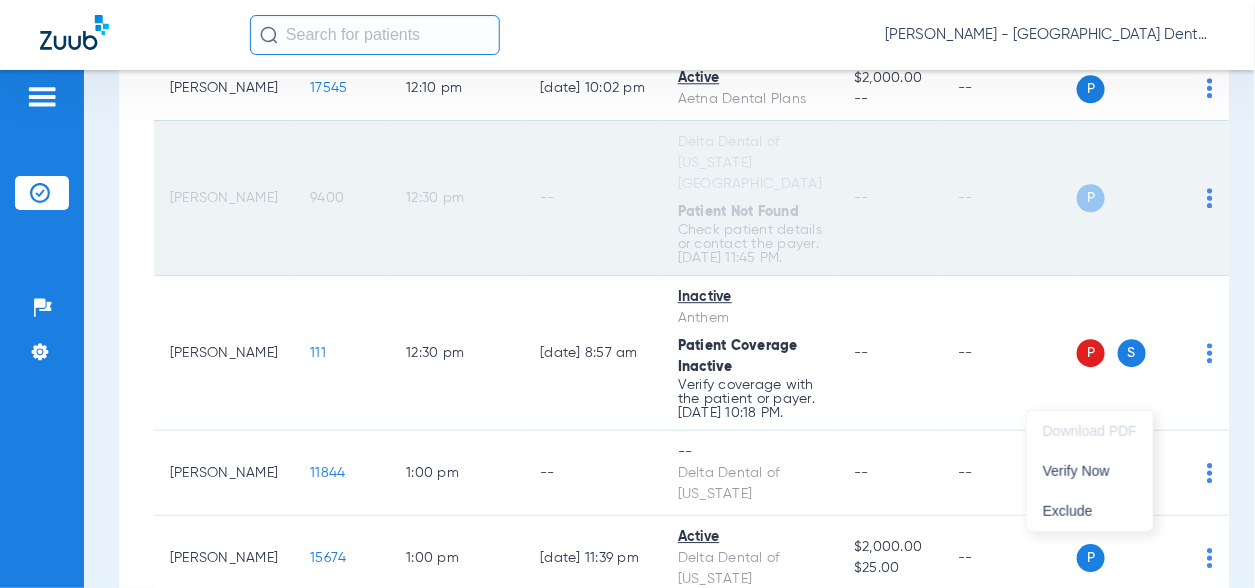 click on "Verify Now" at bounding box center (1090, 471) 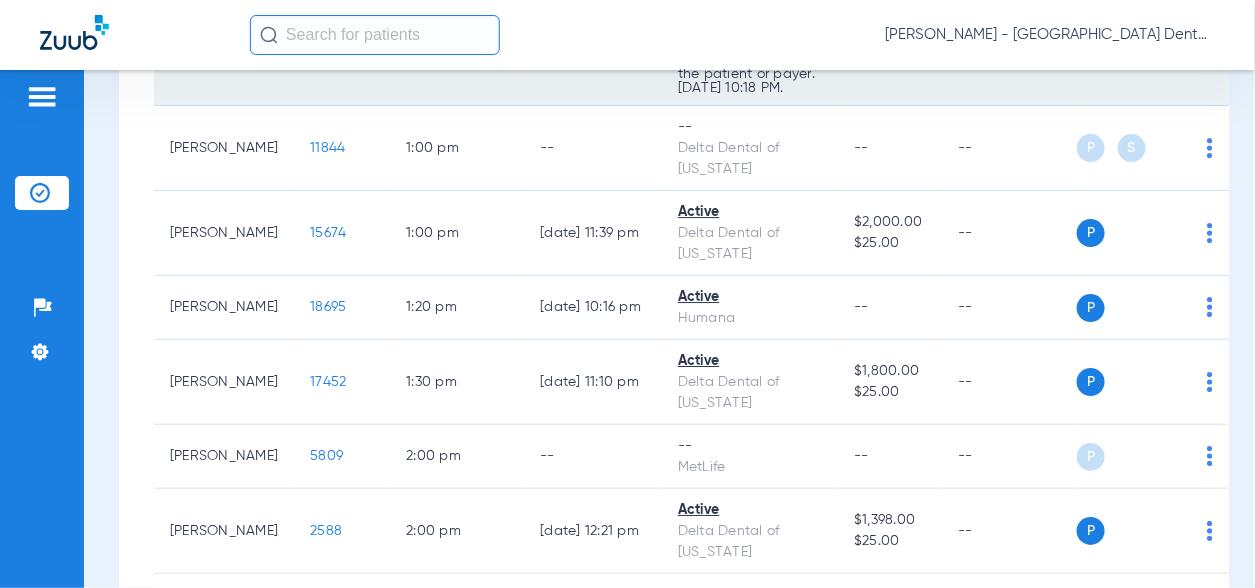 scroll, scrollTop: 2000, scrollLeft: 0, axis: vertical 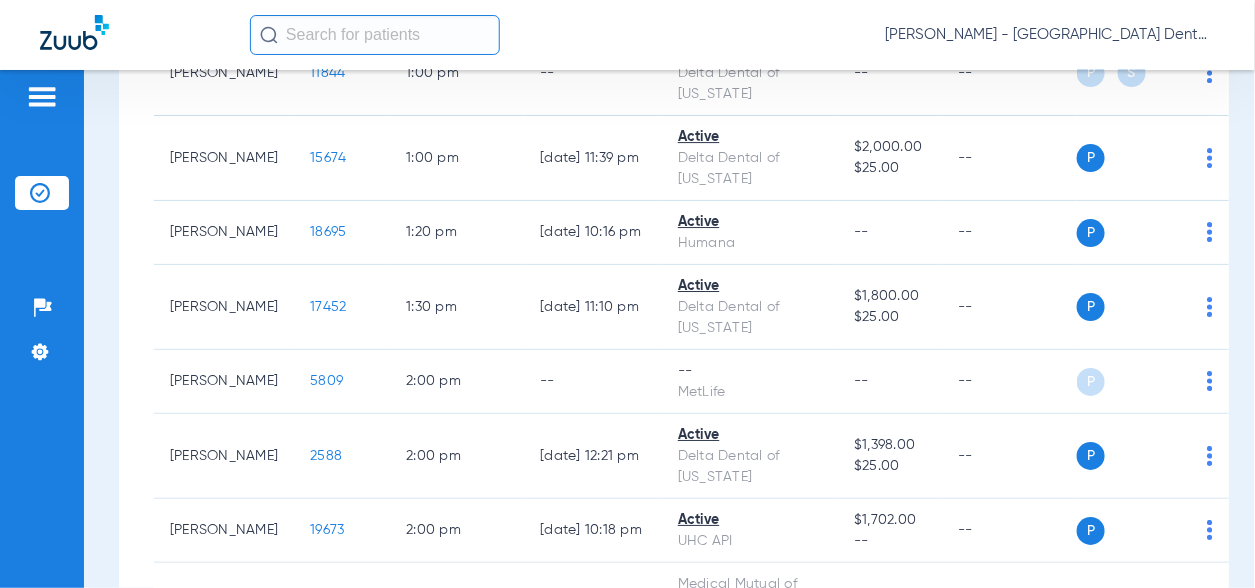 click 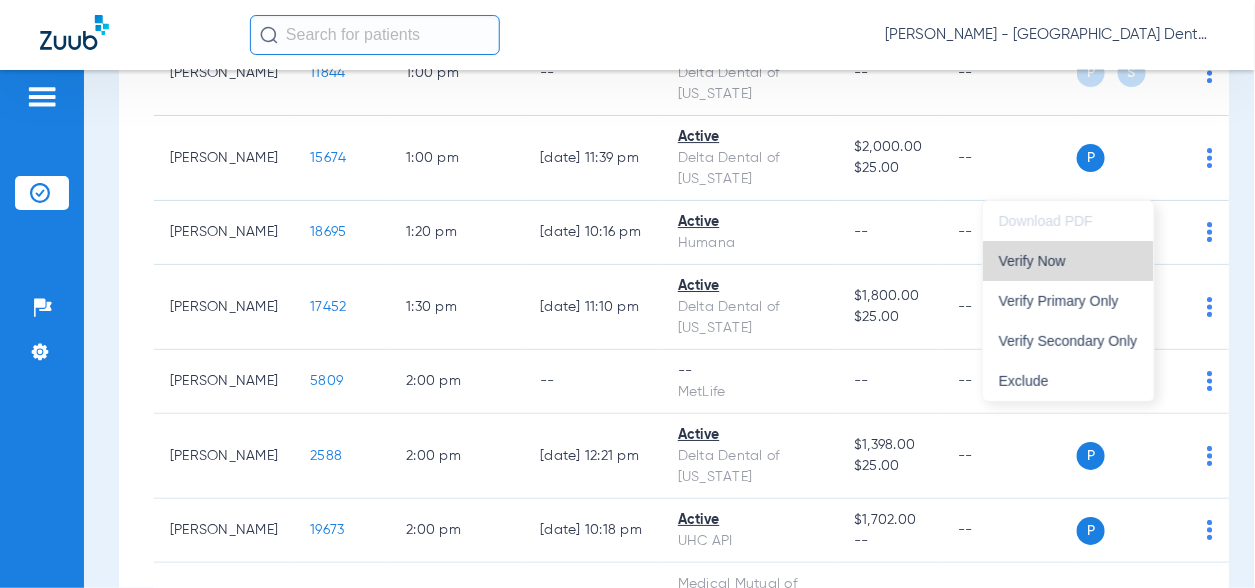 click on "Verify Now" at bounding box center [1068, 261] 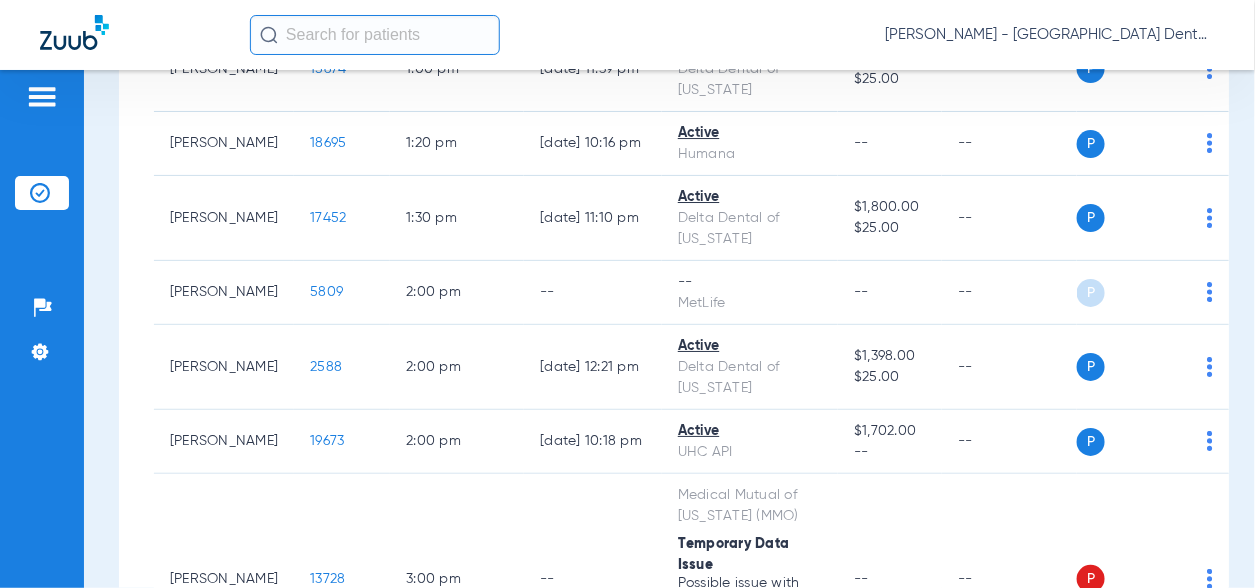 scroll, scrollTop: 2300, scrollLeft: 0, axis: vertical 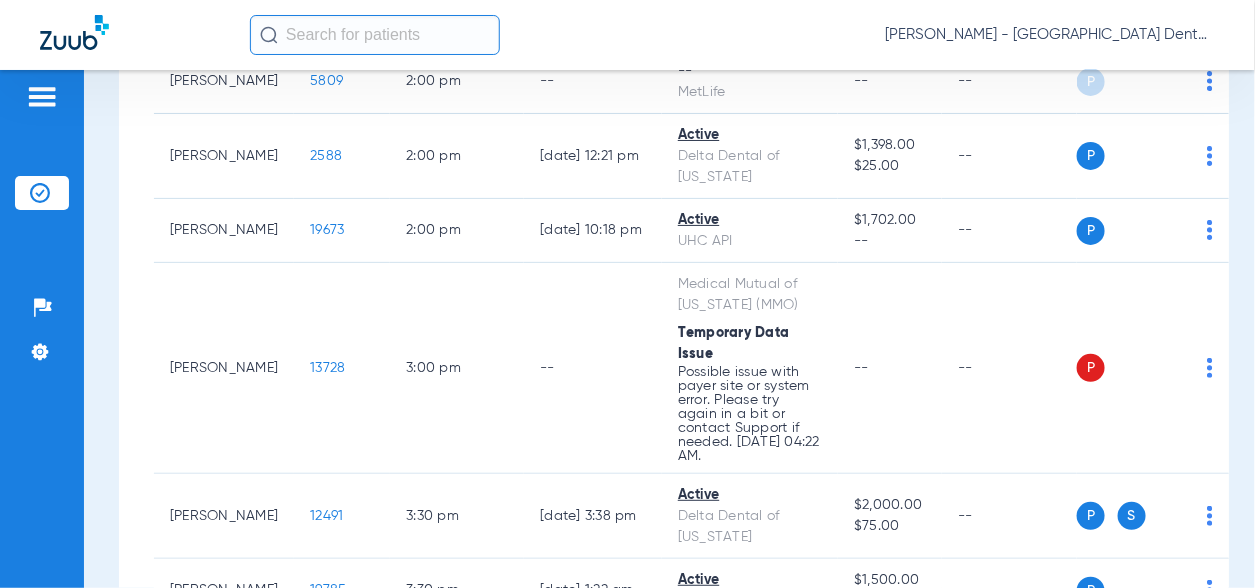 click 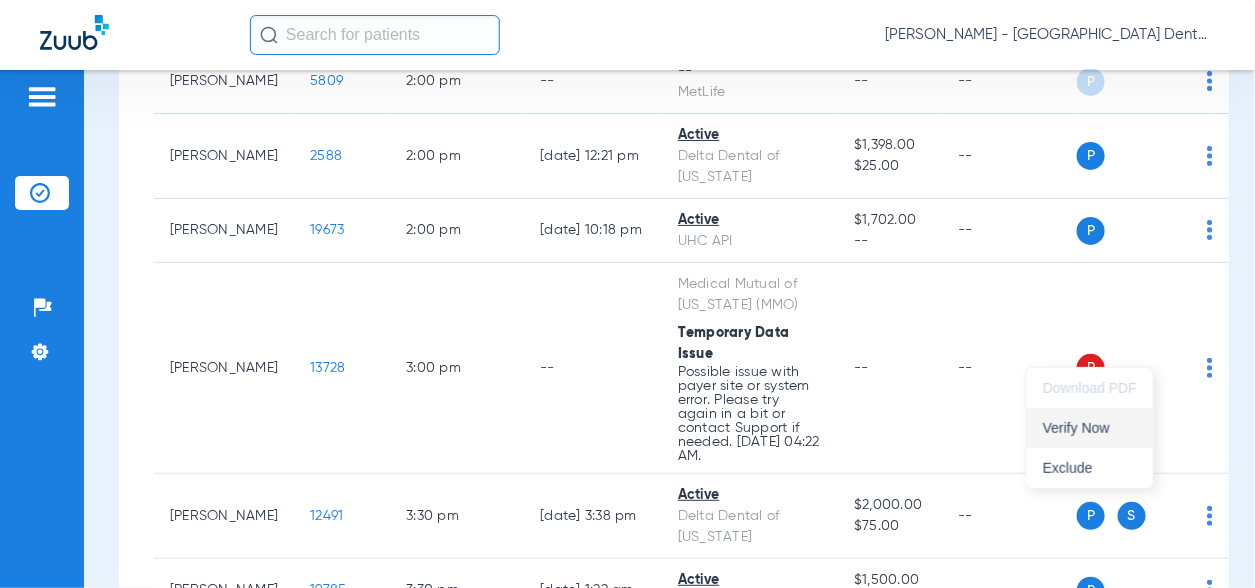 click on "Verify Now" at bounding box center (1090, 428) 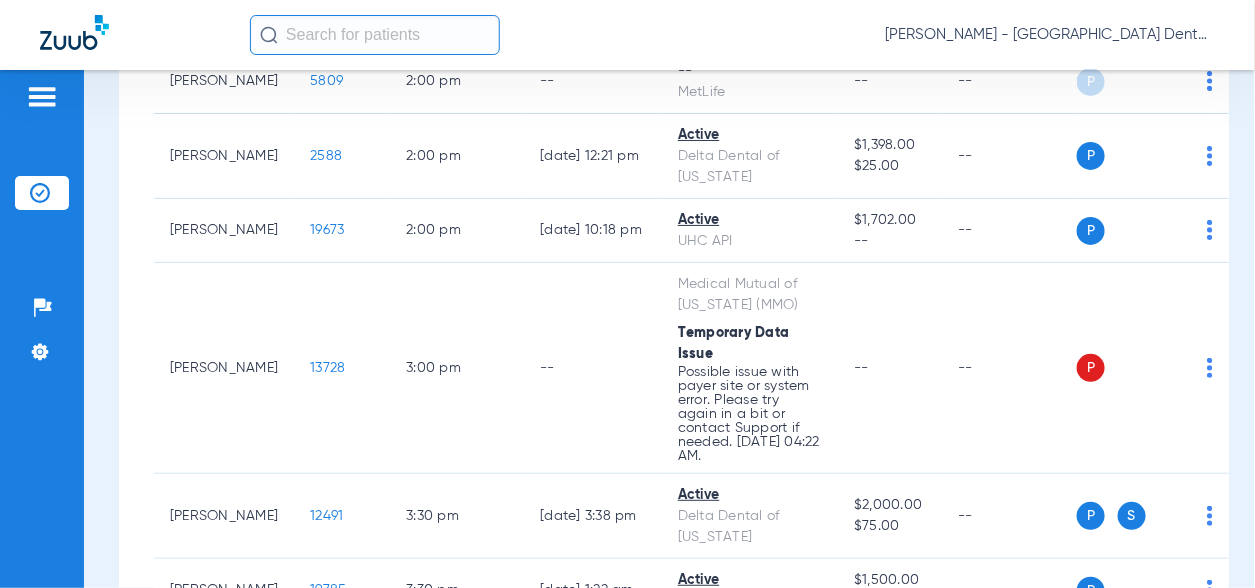 click 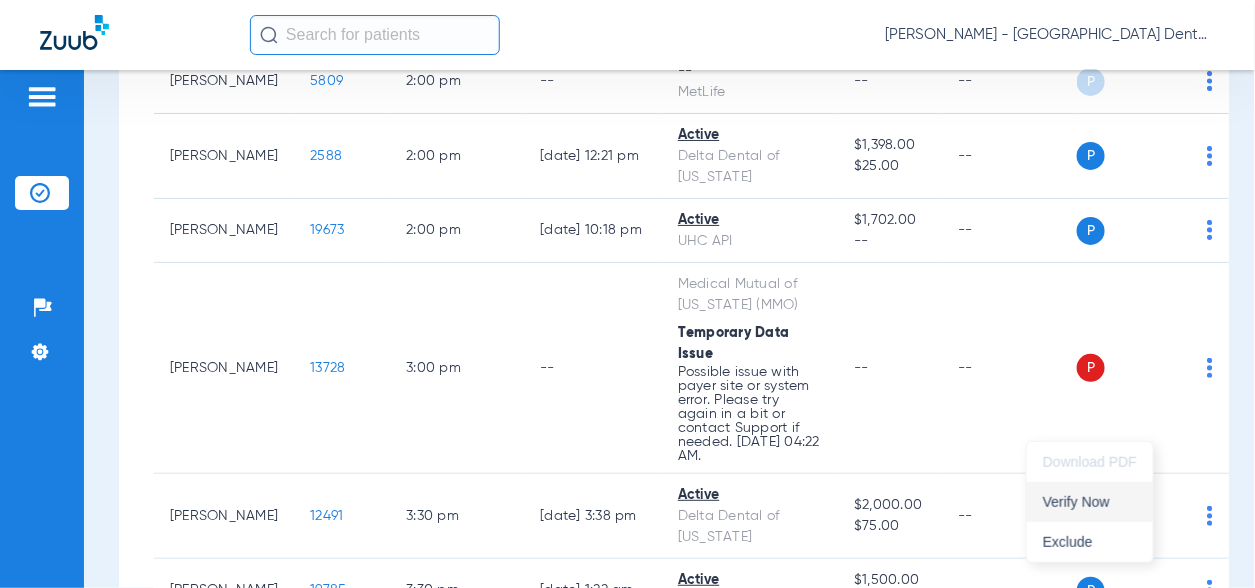 click on "Verify Now" at bounding box center (1090, 502) 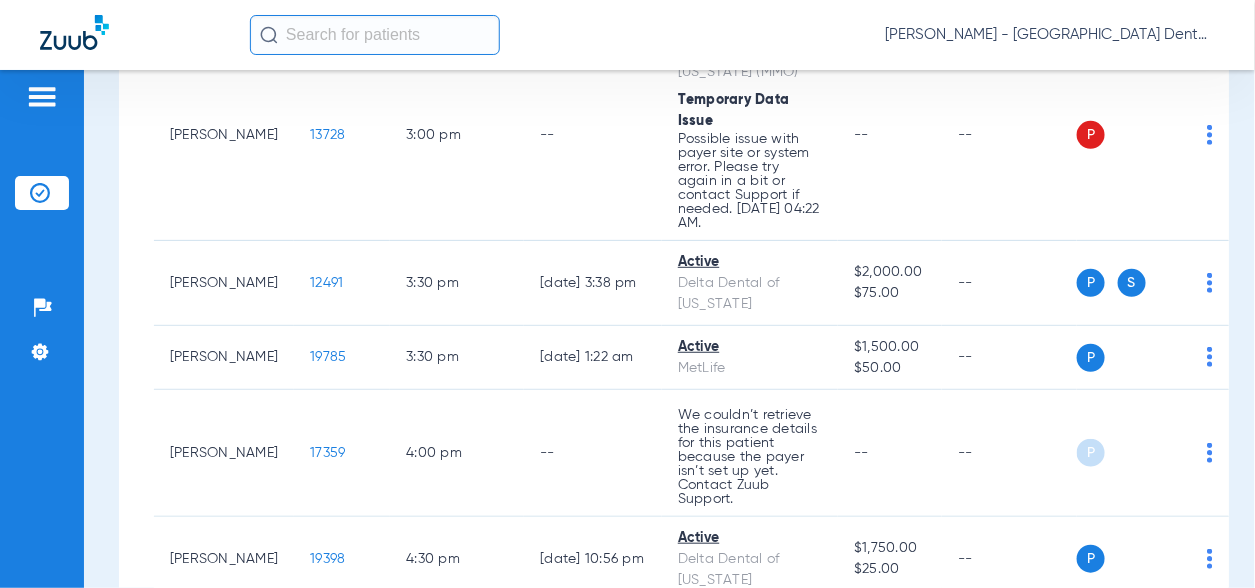 scroll, scrollTop: 2600, scrollLeft: 0, axis: vertical 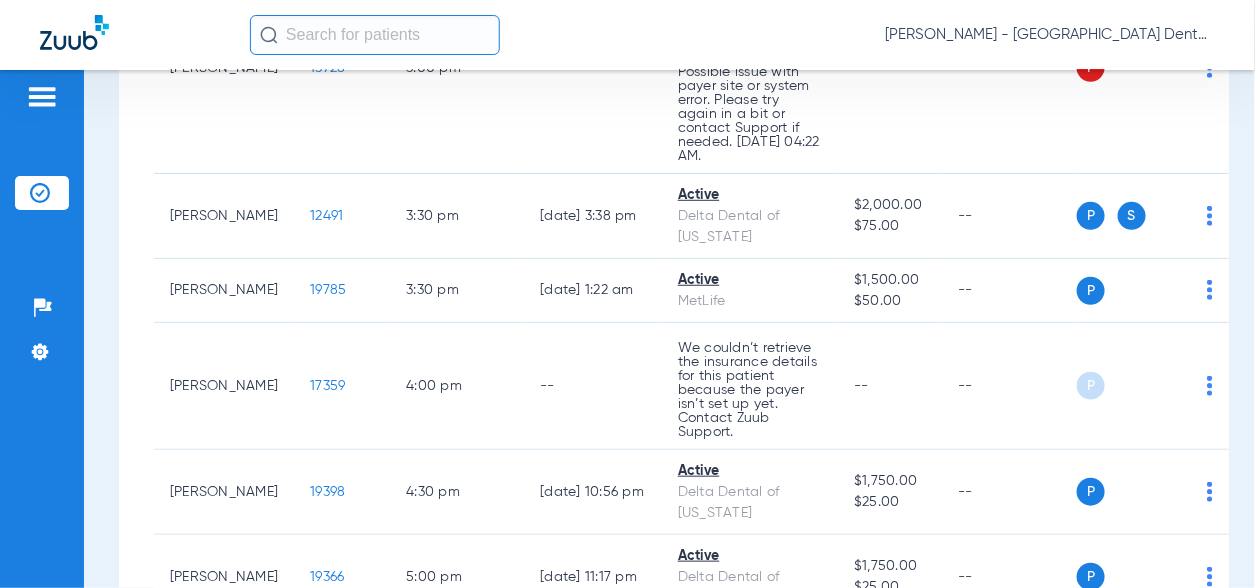 click 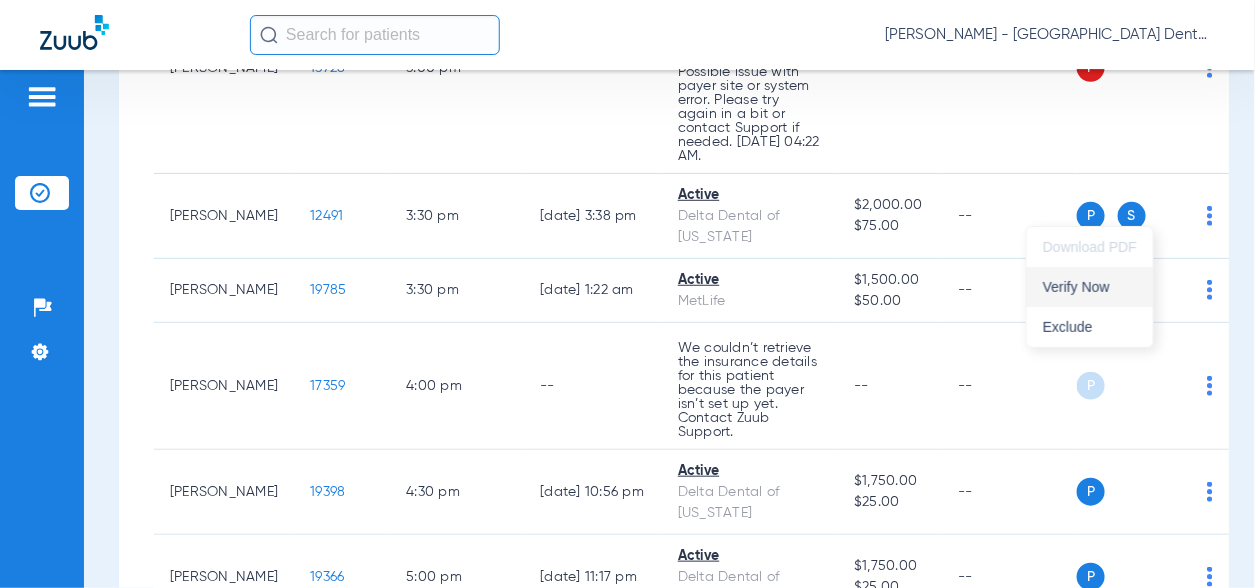 click on "Verify Now" at bounding box center (1090, 287) 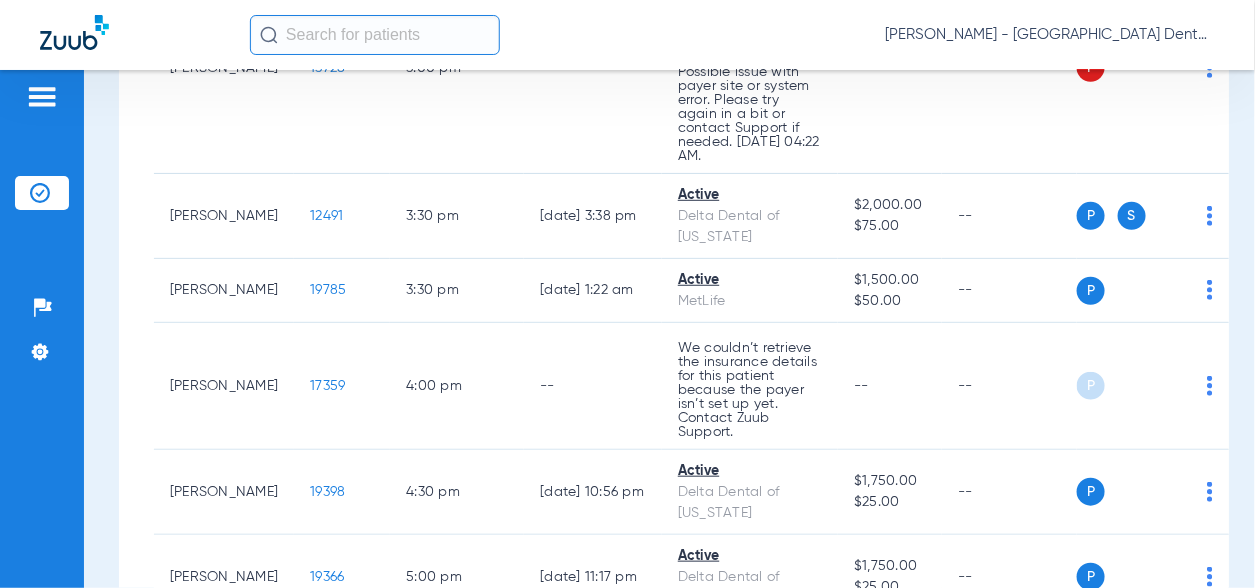 click 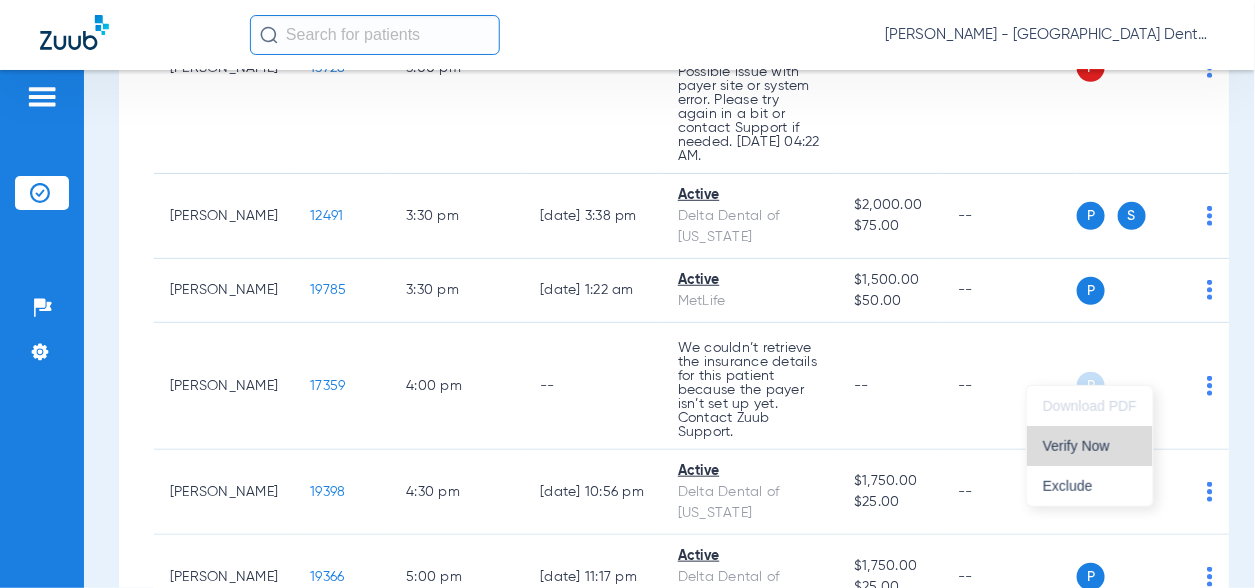 click on "Verify Now" at bounding box center [1090, 446] 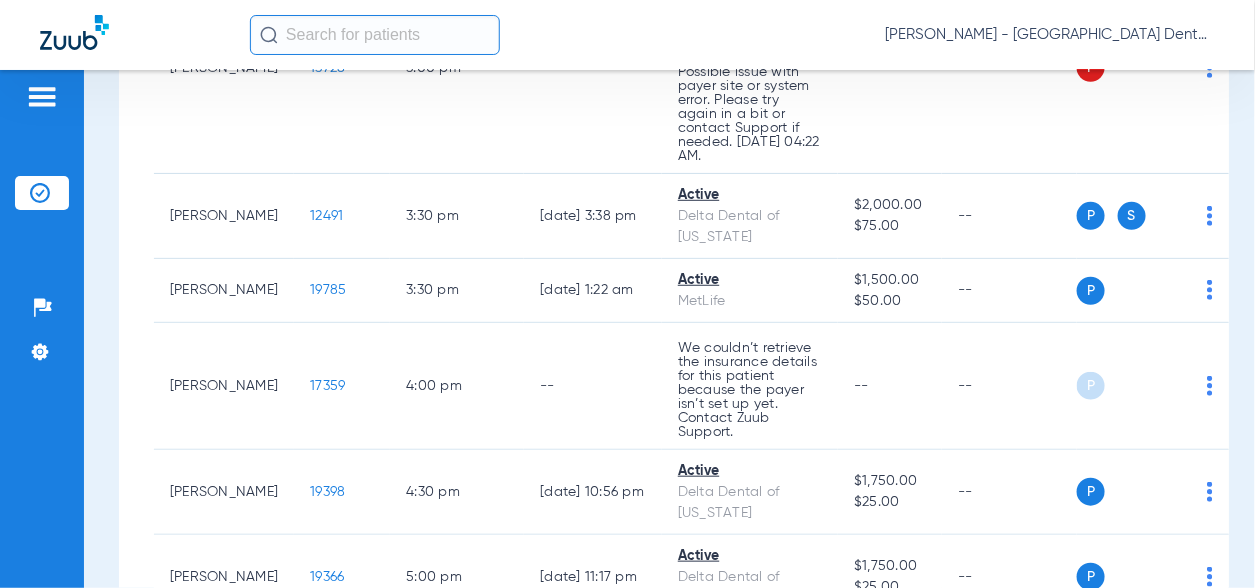 click 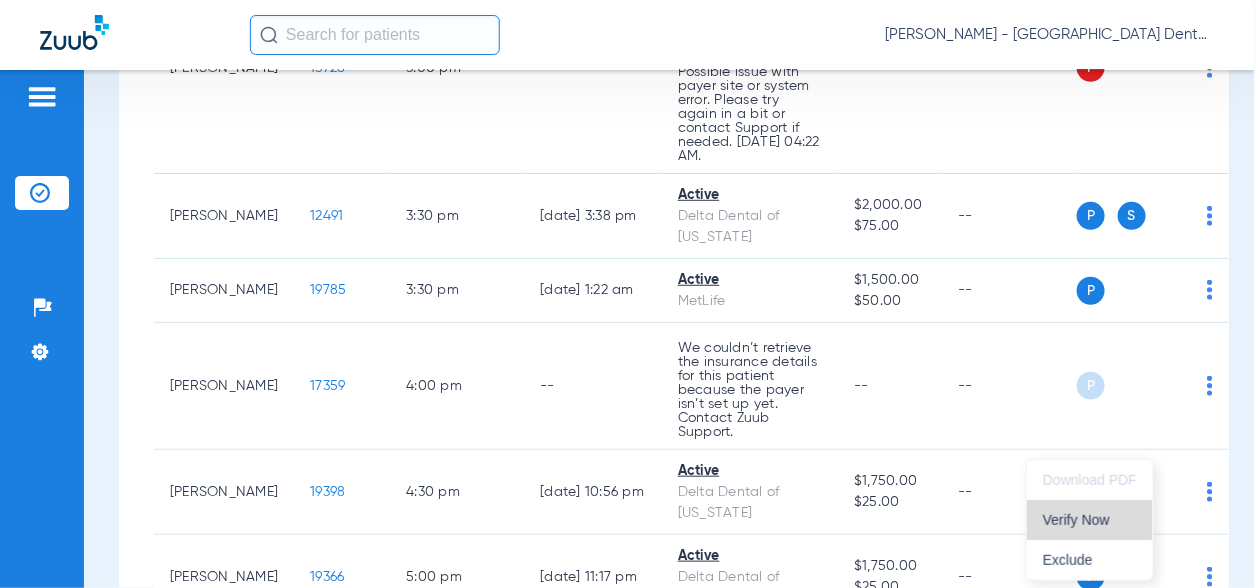 click on "Verify Now" at bounding box center (1090, 520) 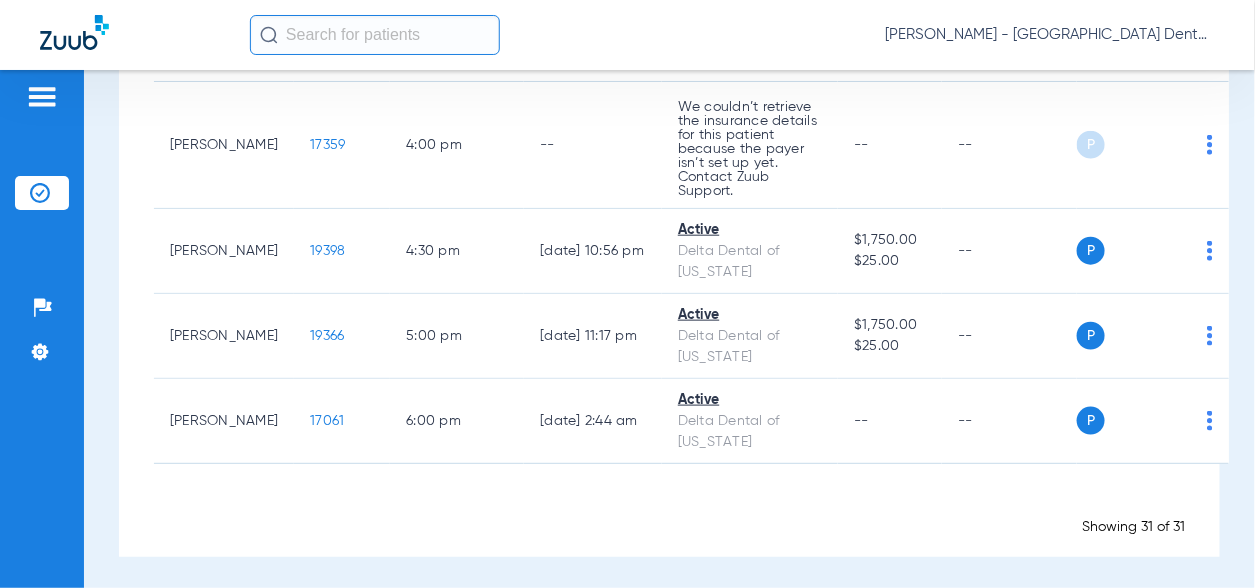 scroll, scrollTop: 2900, scrollLeft: 0, axis: vertical 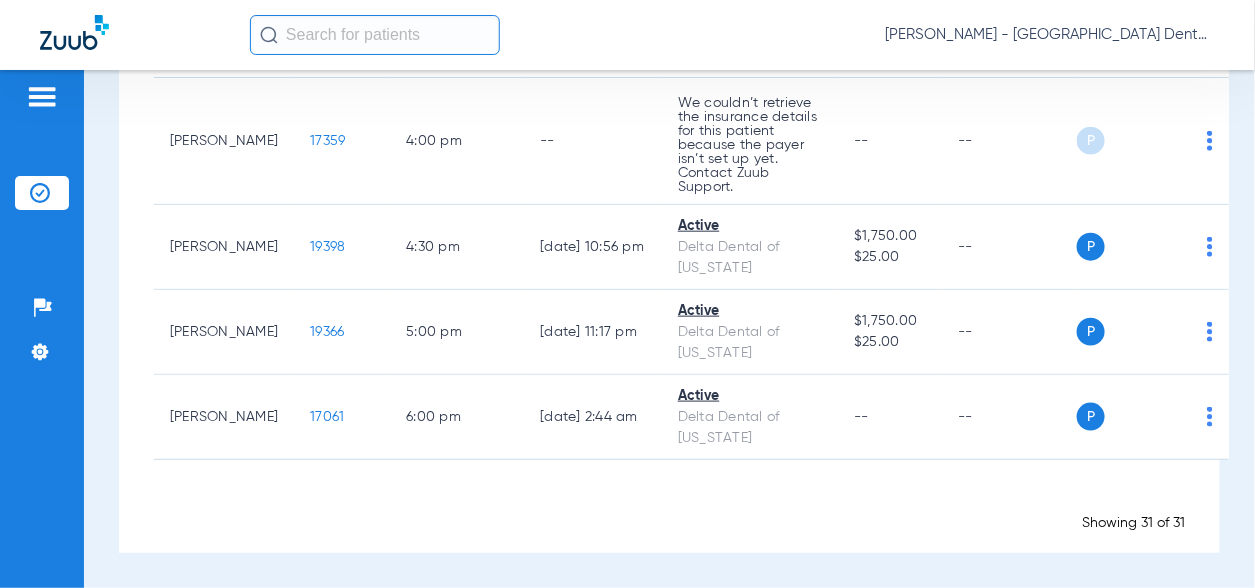 click 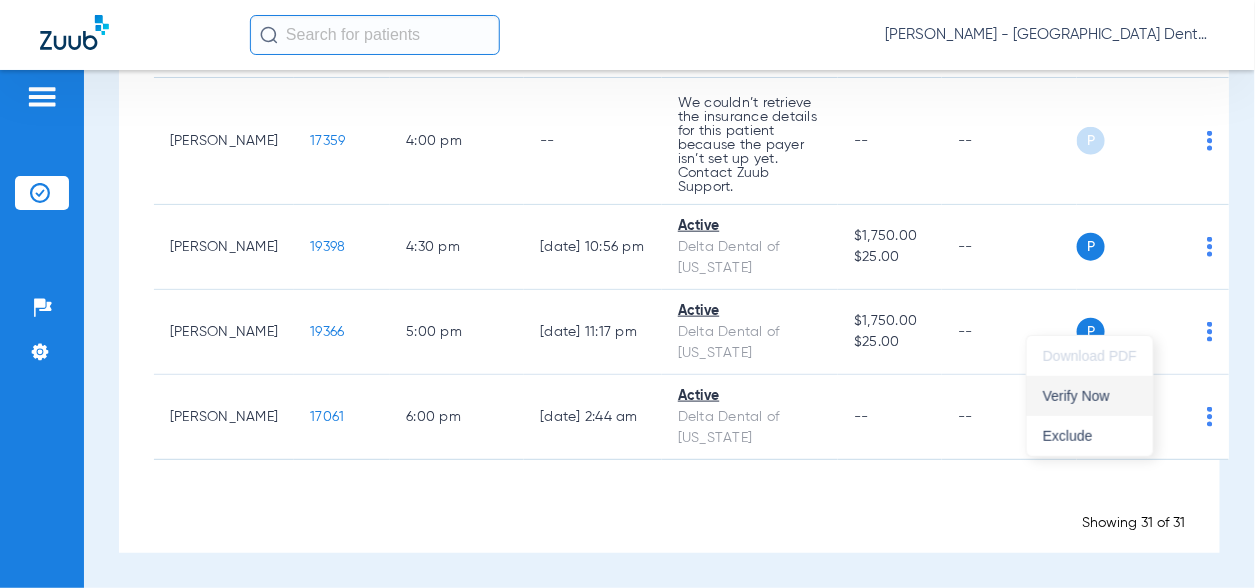 click on "Verify Now" at bounding box center (1090, 396) 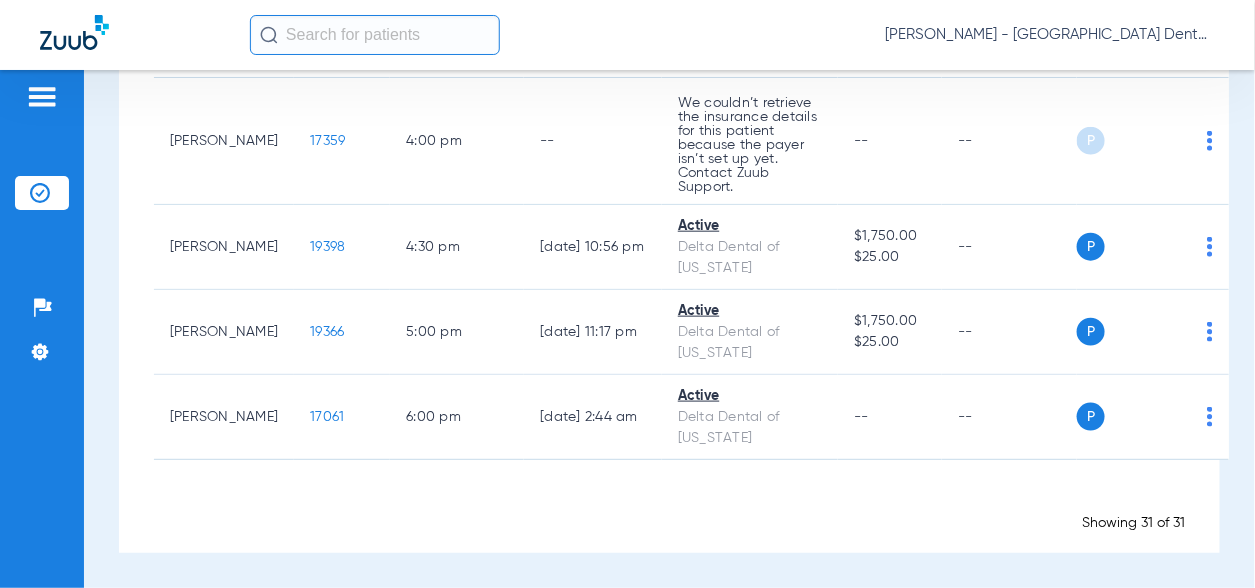 scroll, scrollTop: 3100, scrollLeft: 0, axis: vertical 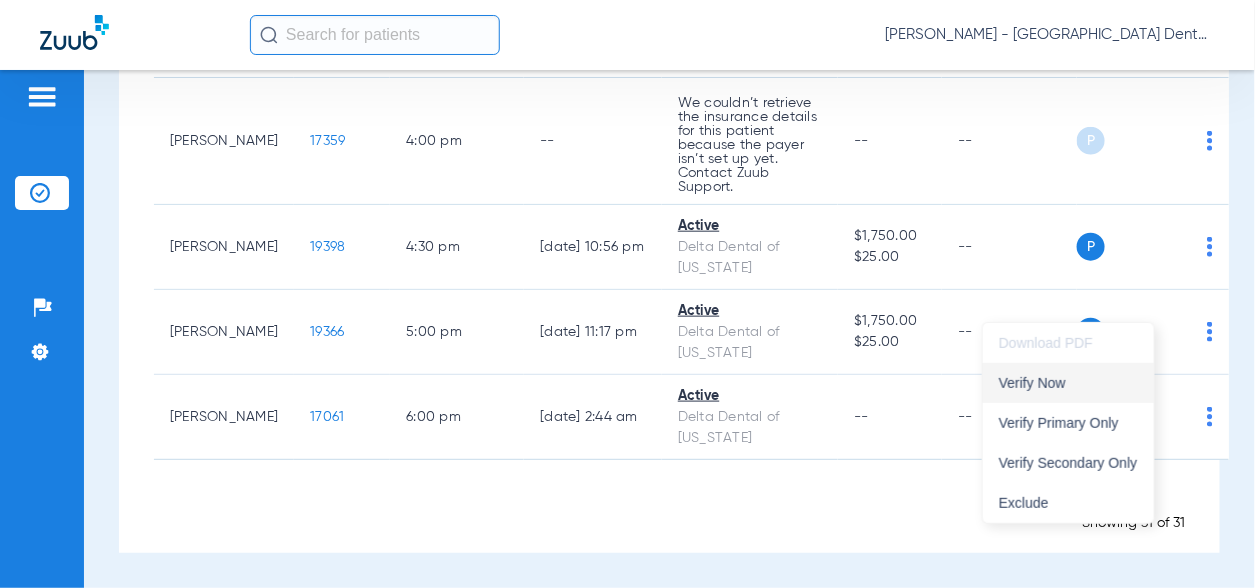 click on "Verify Now" at bounding box center [1068, 383] 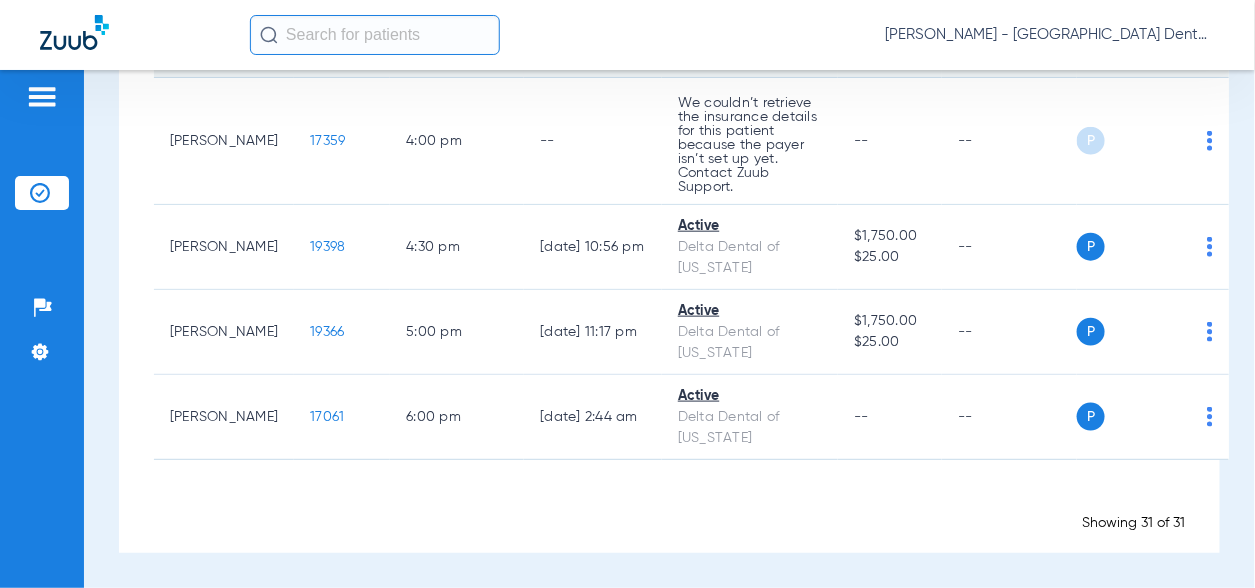 click 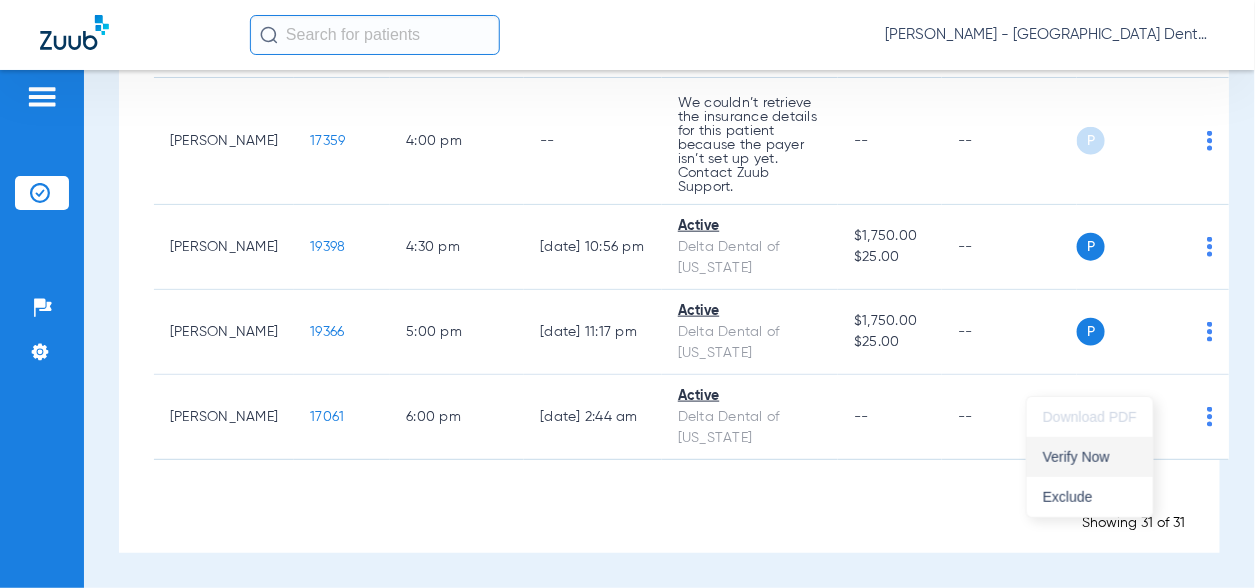 click on "Verify Now" at bounding box center [1090, 457] 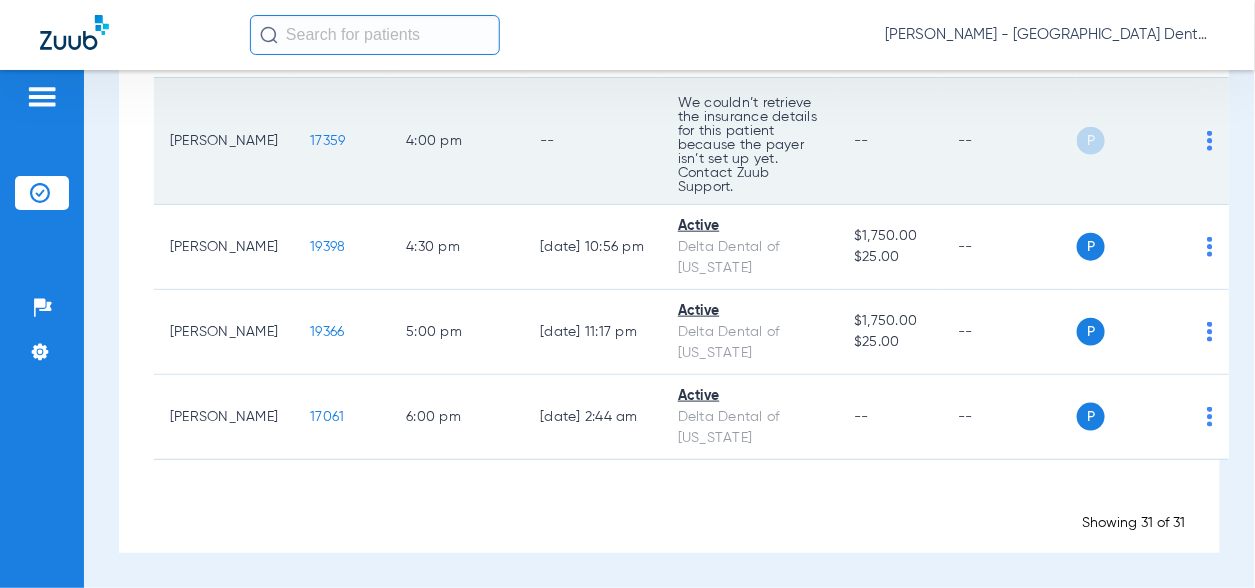 scroll, scrollTop: 3400, scrollLeft: 0, axis: vertical 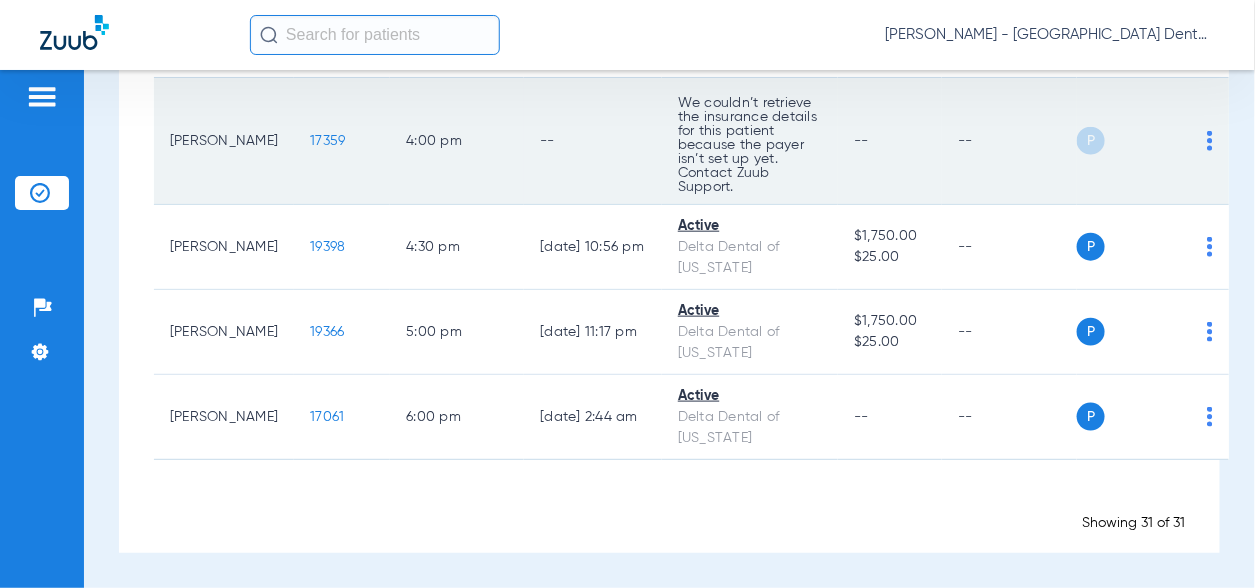 click 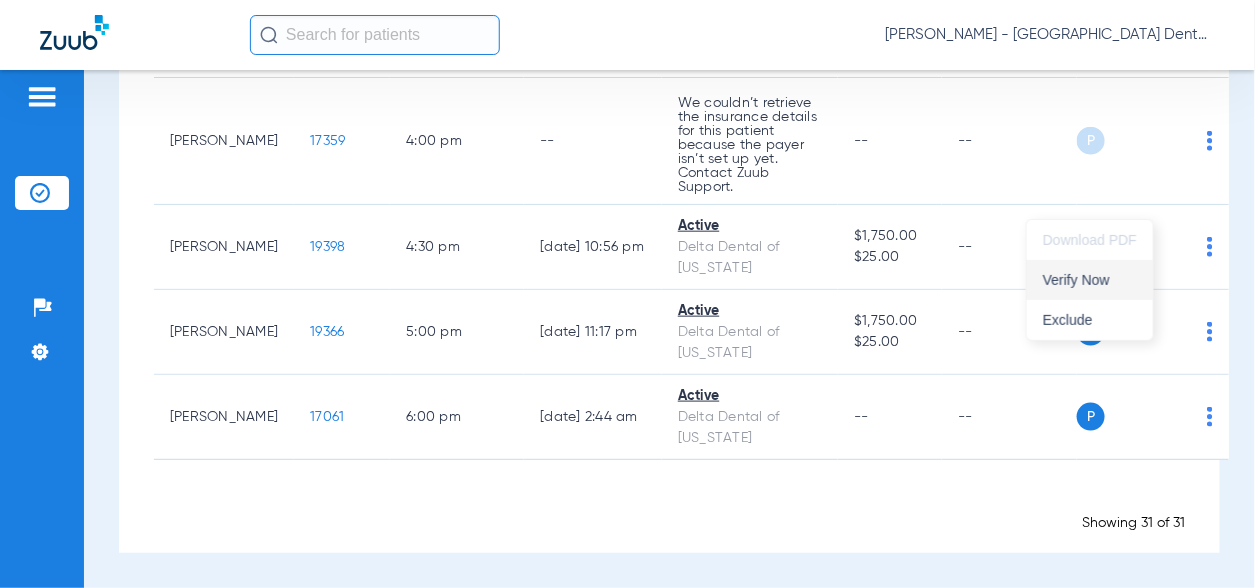 click on "Verify Now" at bounding box center [1090, 280] 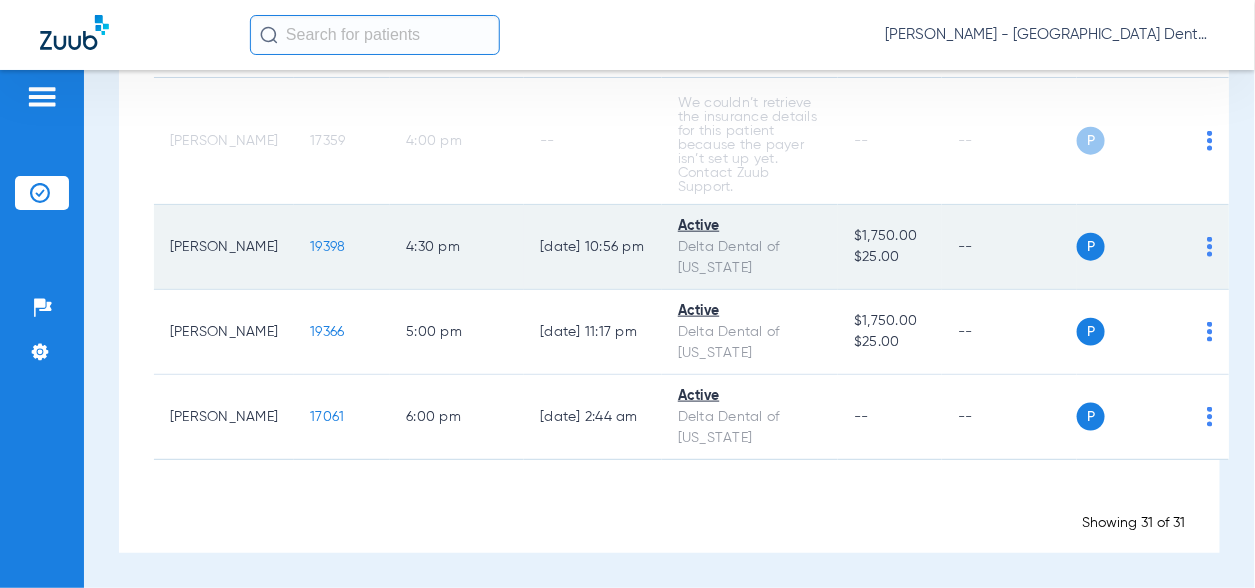 click 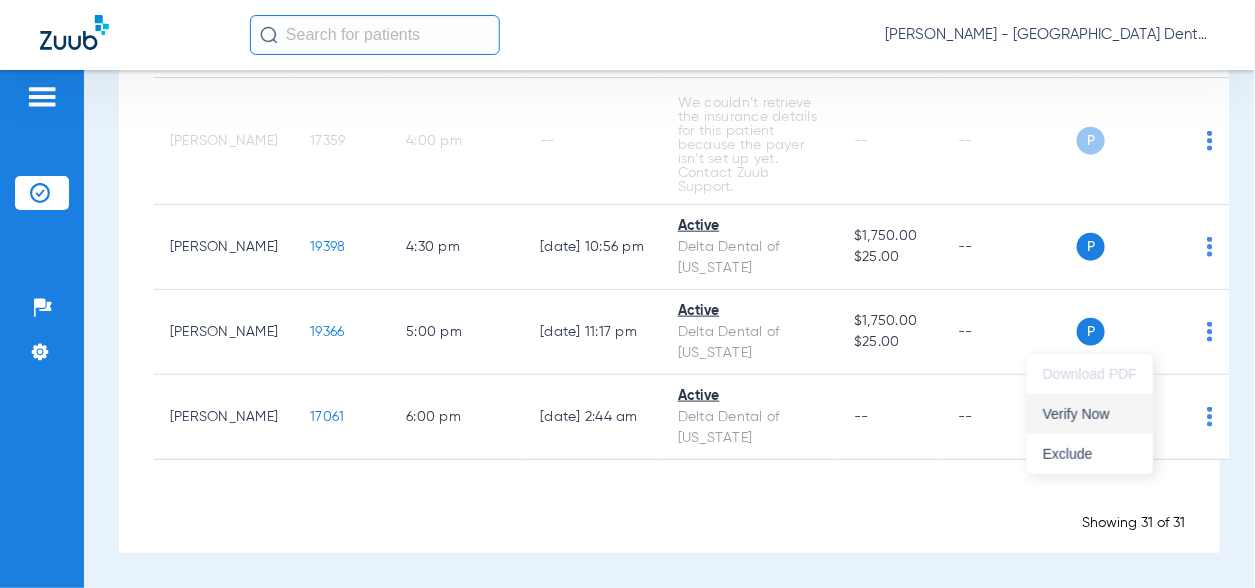 click on "Verify Now" at bounding box center [1090, 414] 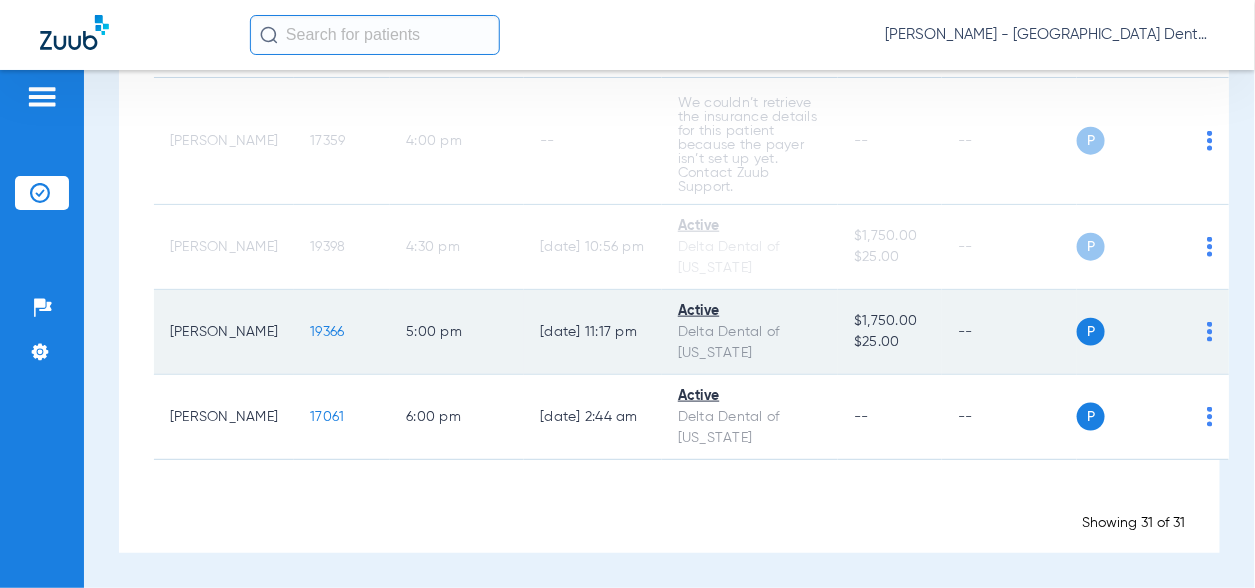 click 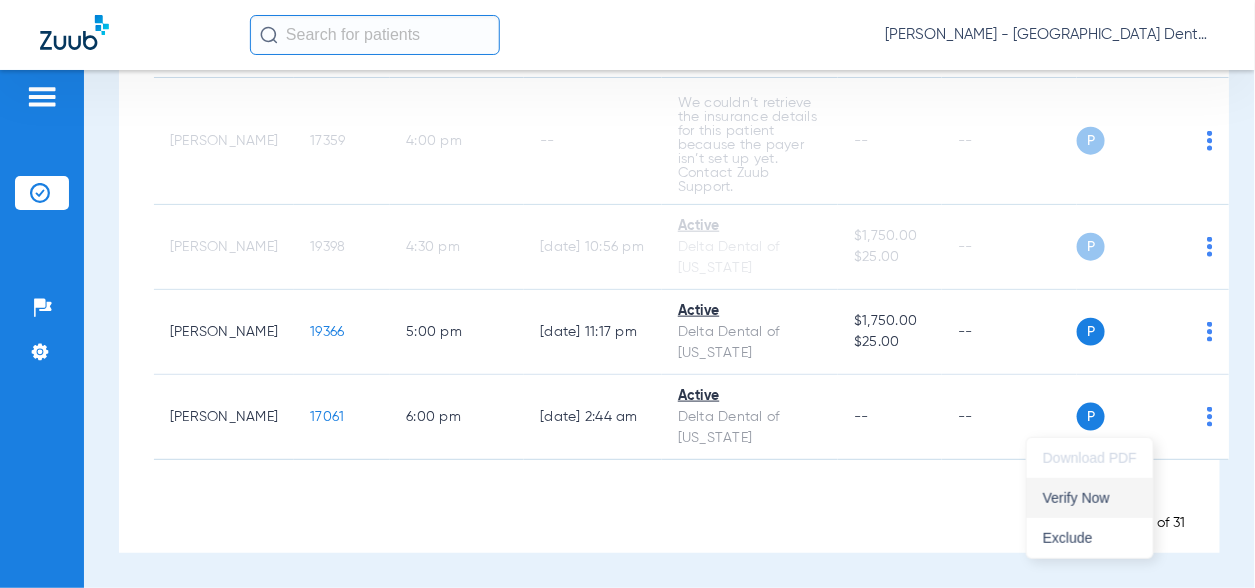 click on "Verify Now" at bounding box center (1090, 498) 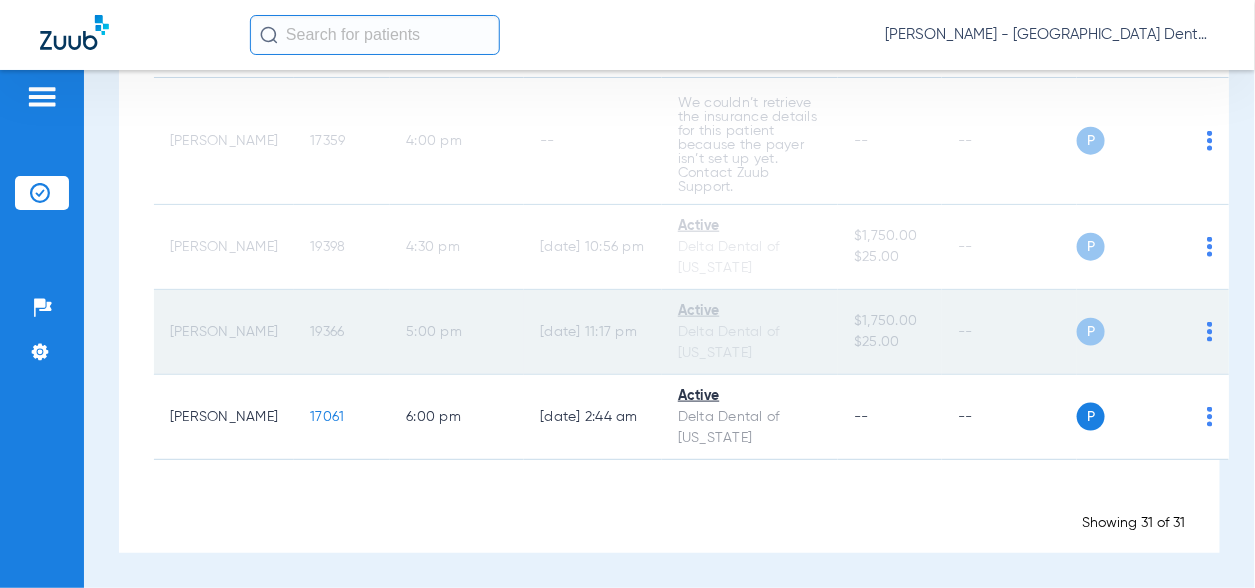 scroll, scrollTop: 3486, scrollLeft: 0, axis: vertical 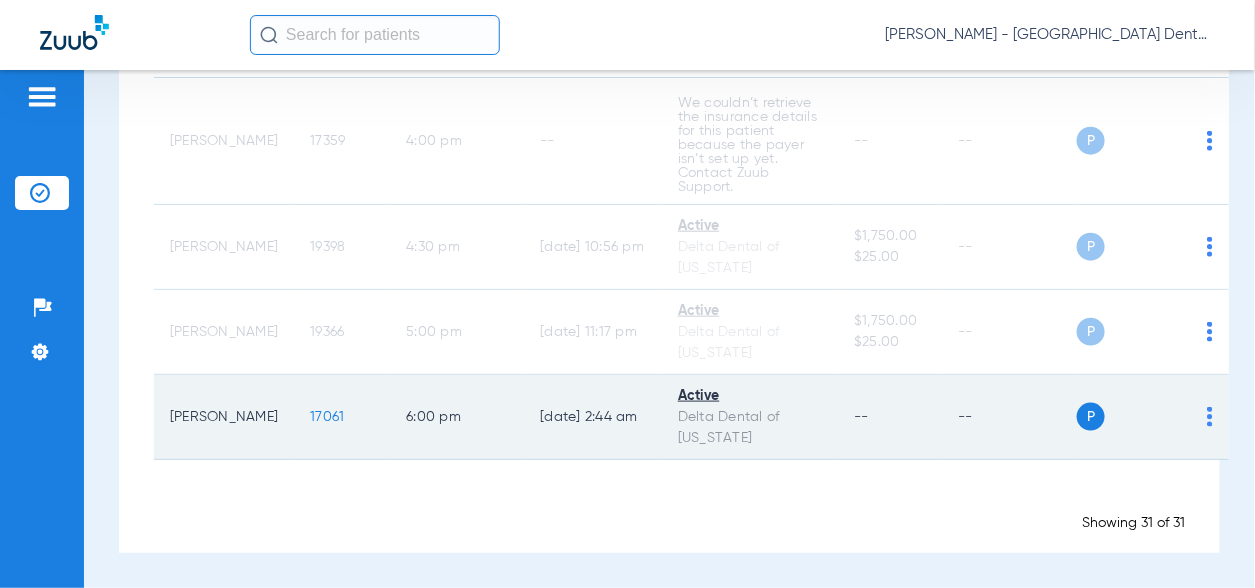 click 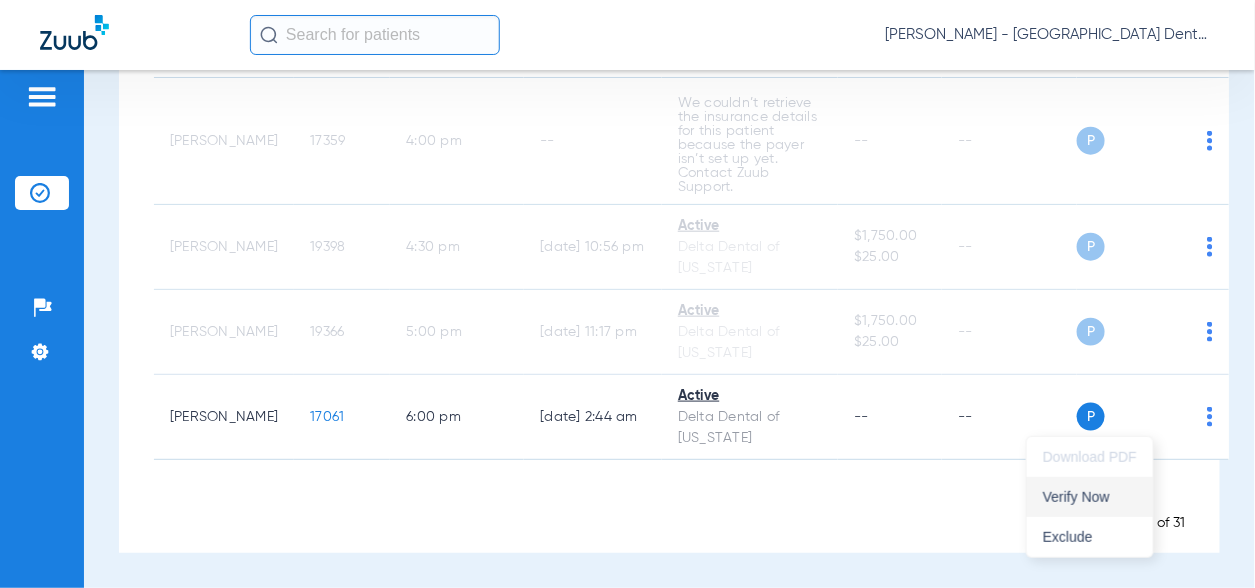 click on "Verify Now" at bounding box center (1090, 497) 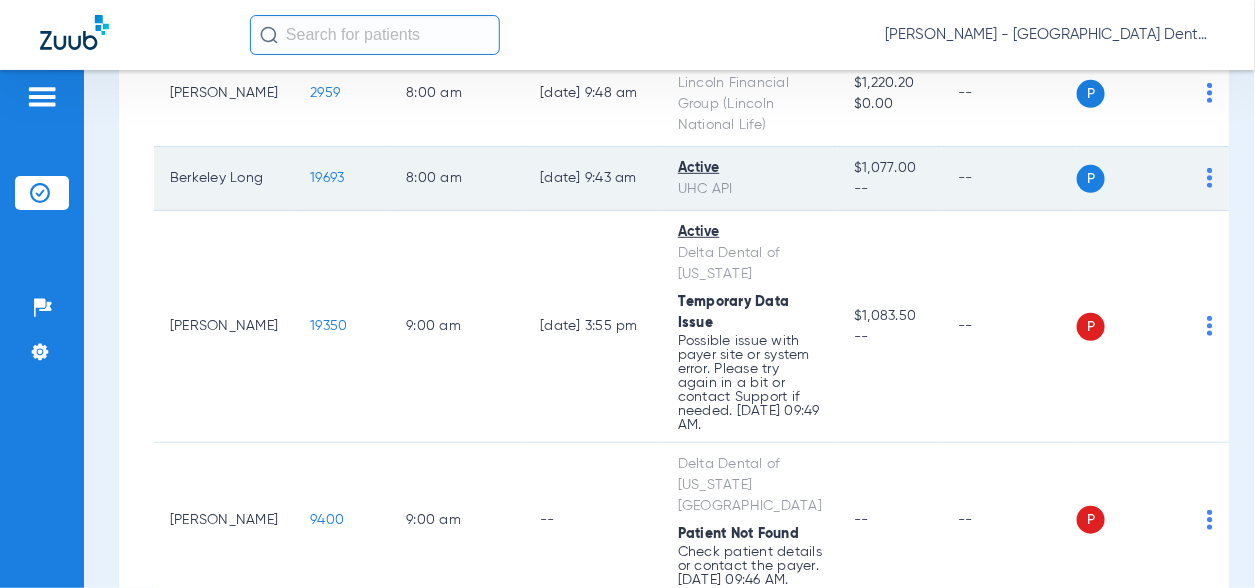 scroll, scrollTop: 400, scrollLeft: 0, axis: vertical 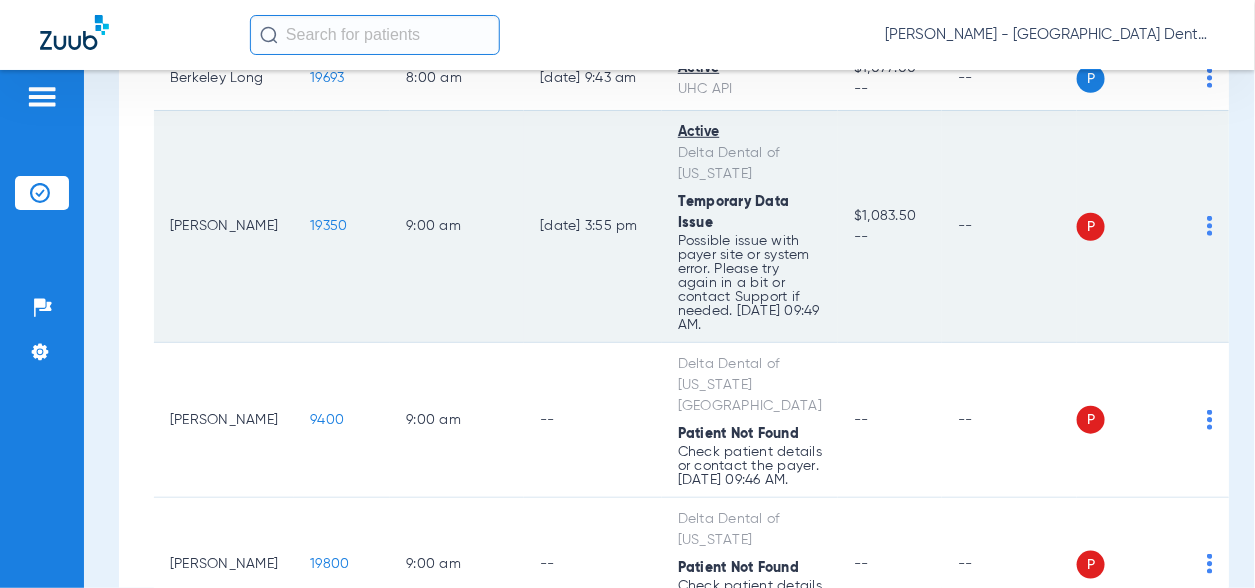 click 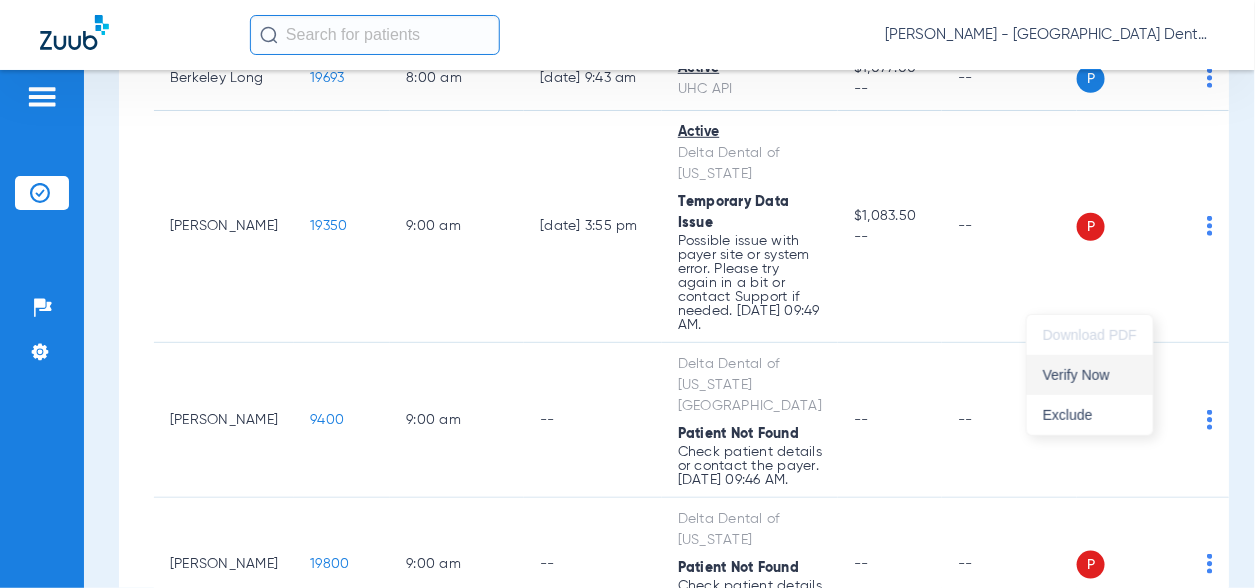 click on "Verify Now" at bounding box center [1090, 375] 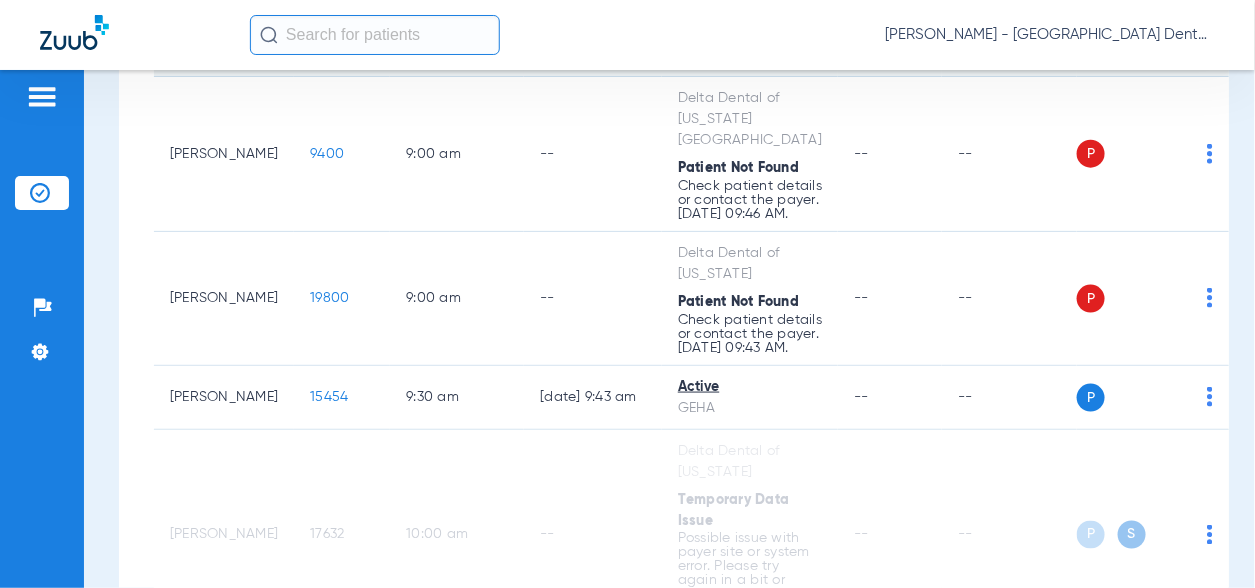 scroll, scrollTop: 700, scrollLeft: 0, axis: vertical 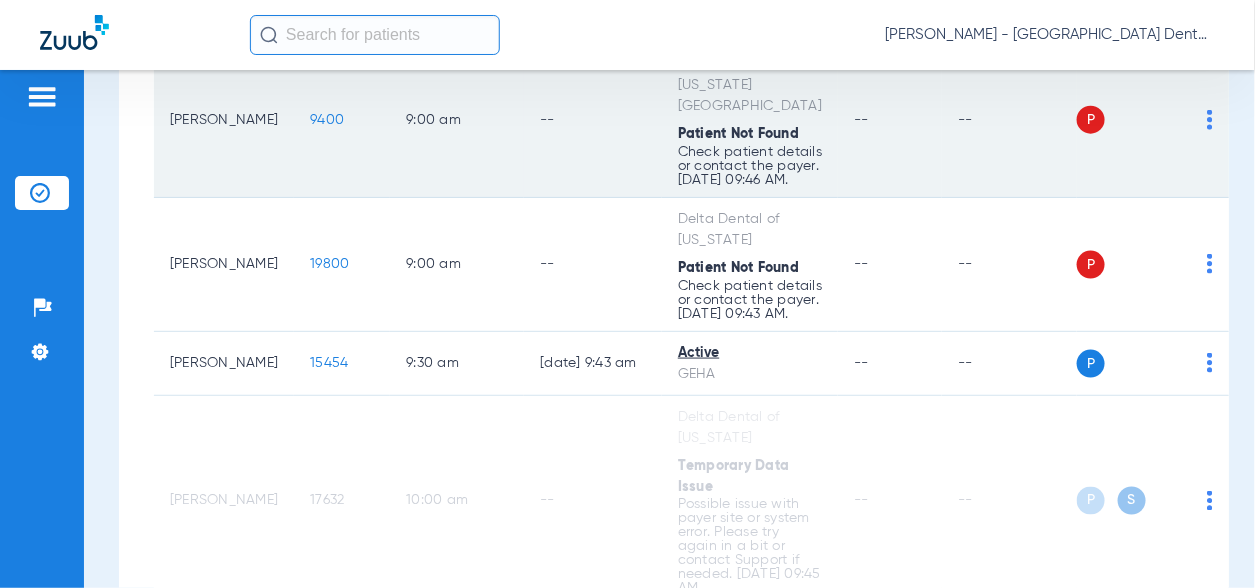 click 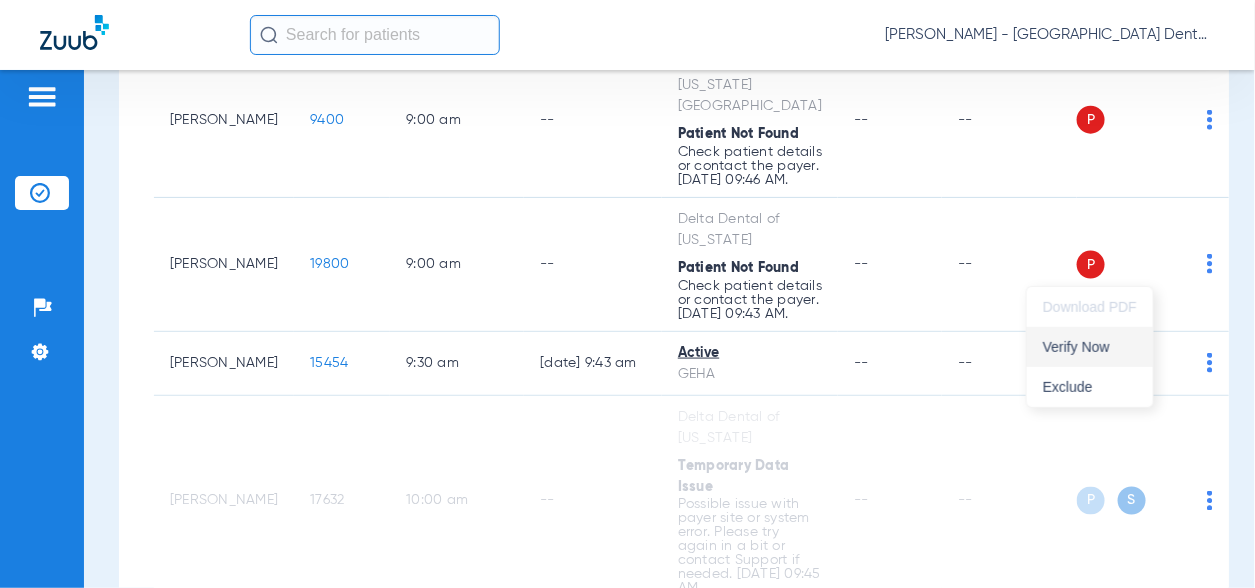 click on "Verify Now" at bounding box center [1090, 347] 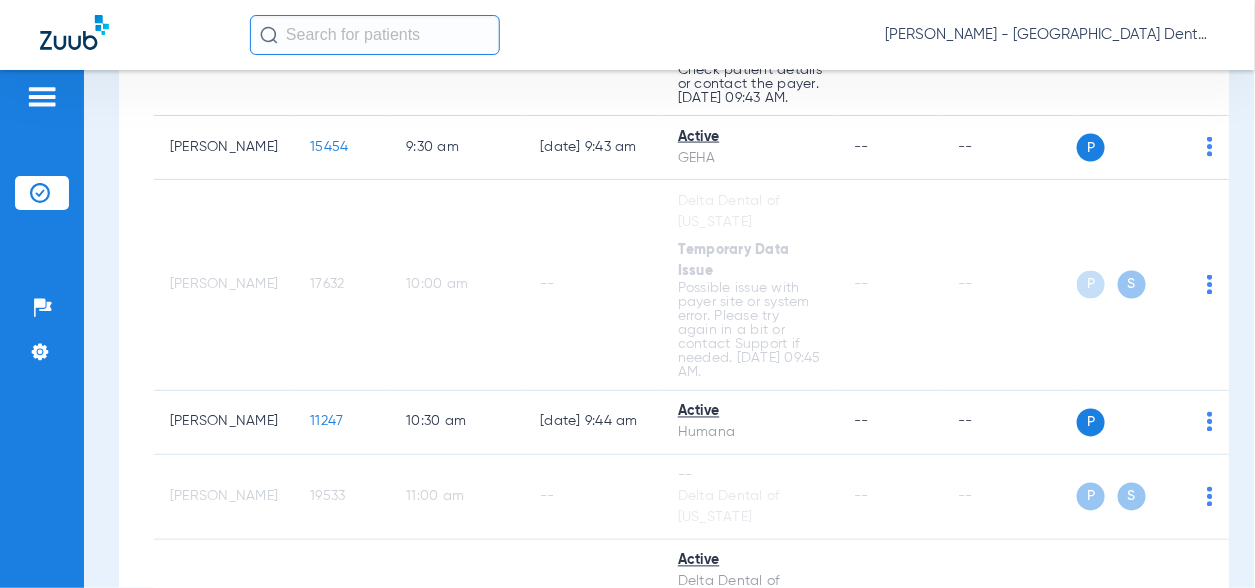 scroll, scrollTop: 1000, scrollLeft: 0, axis: vertical 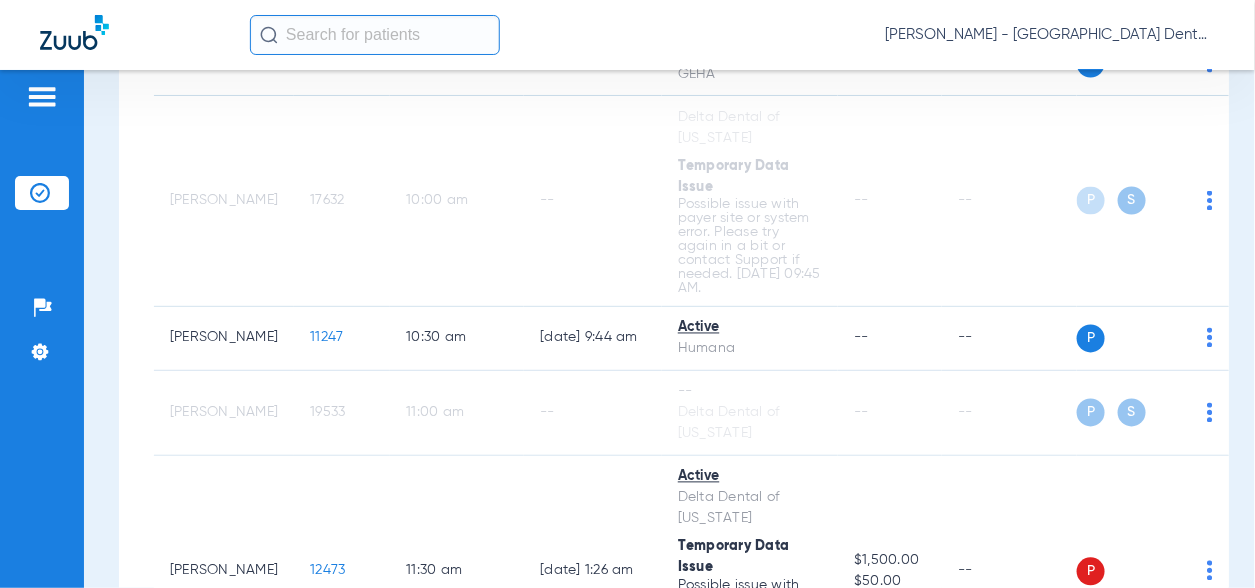 click 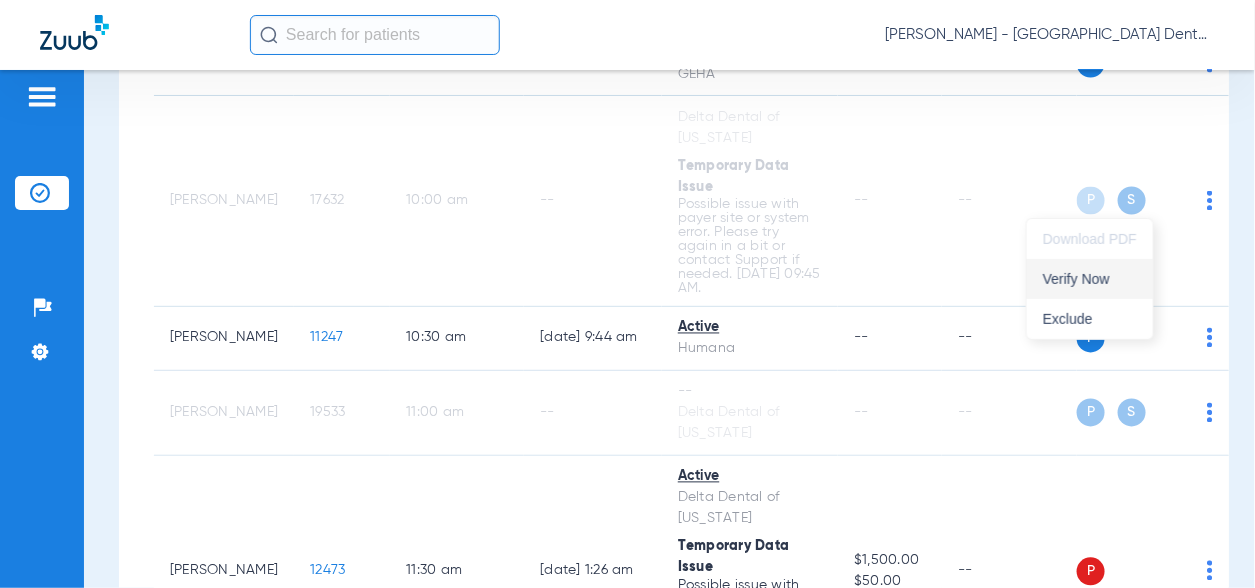 click on "Verify Now" at bounding box center (1090, 279) 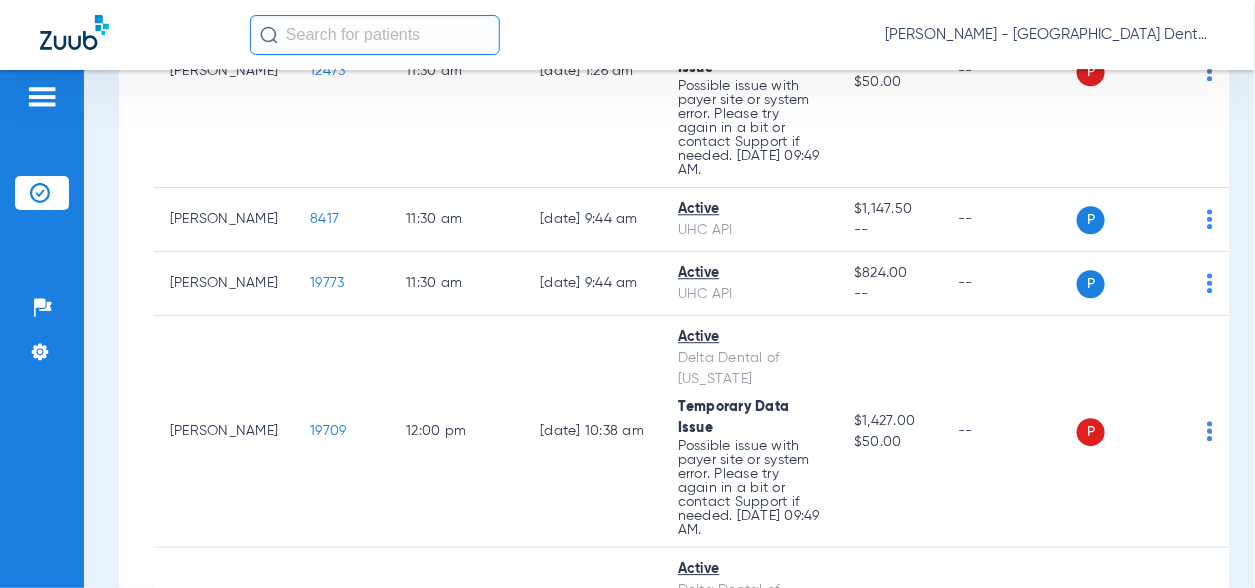 scroll, scrollTop: 1600, scrollLeft: 0, axis: vertical 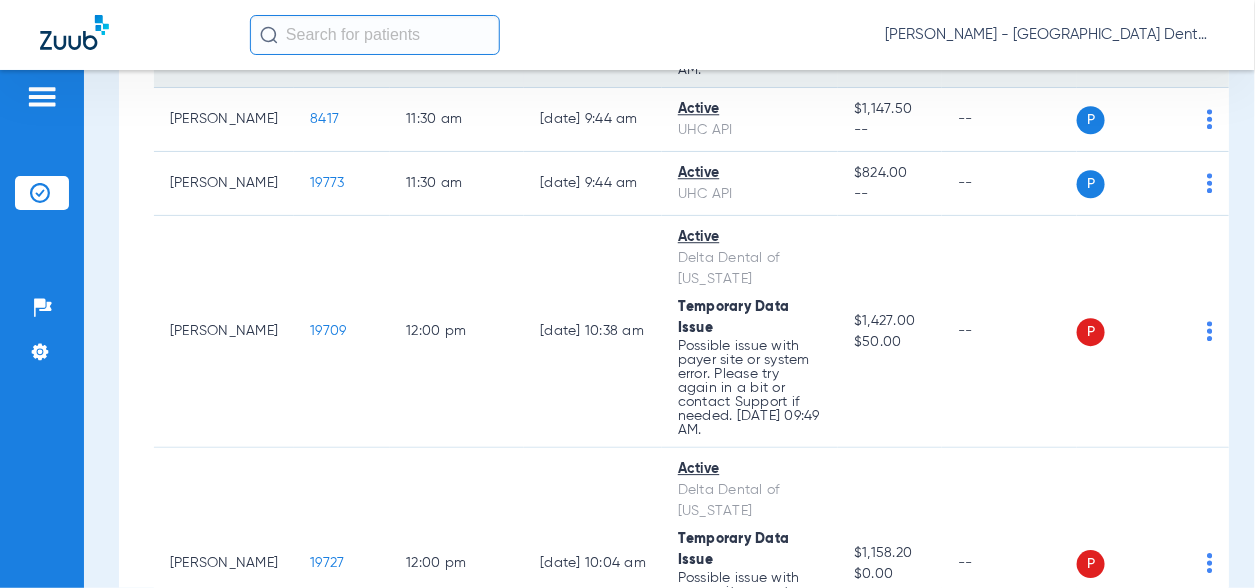 click on "P S" 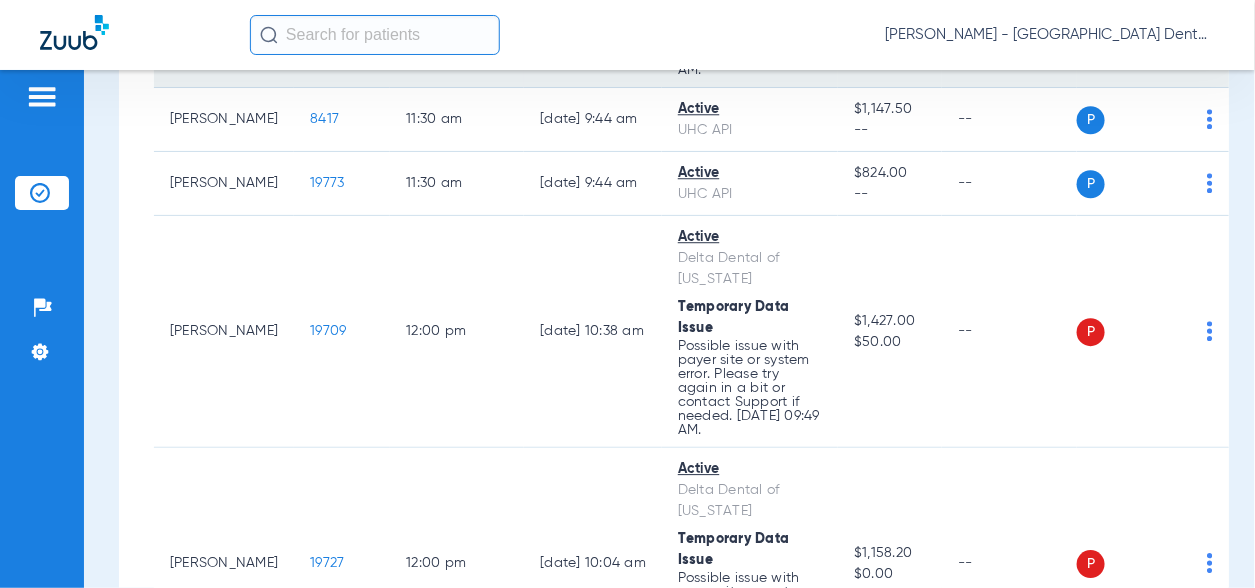 click on "P S" 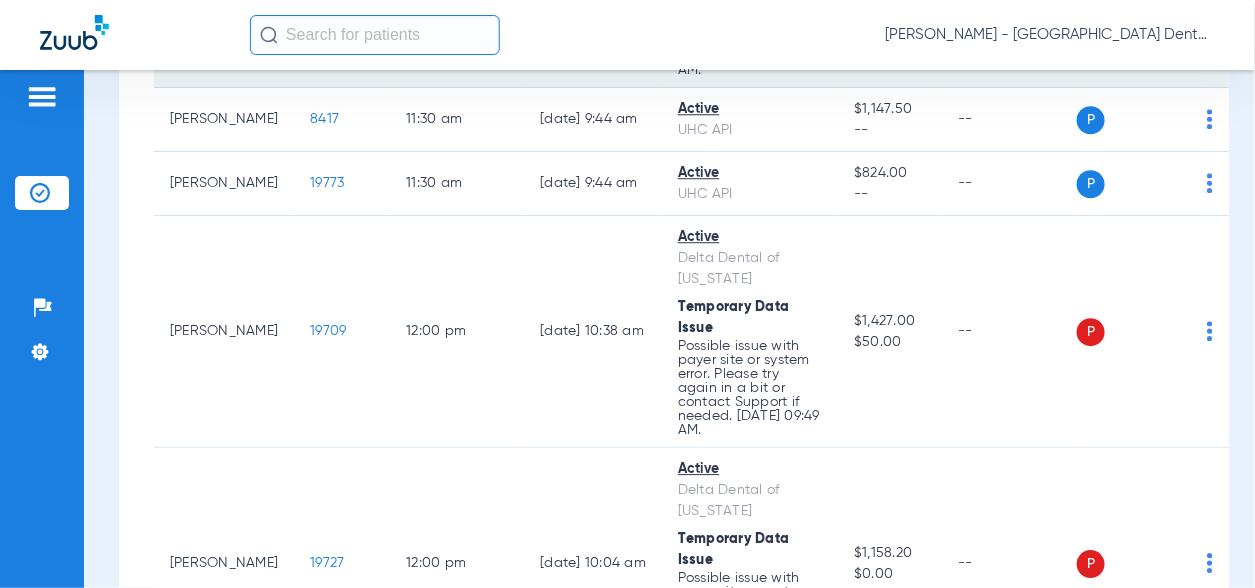 click 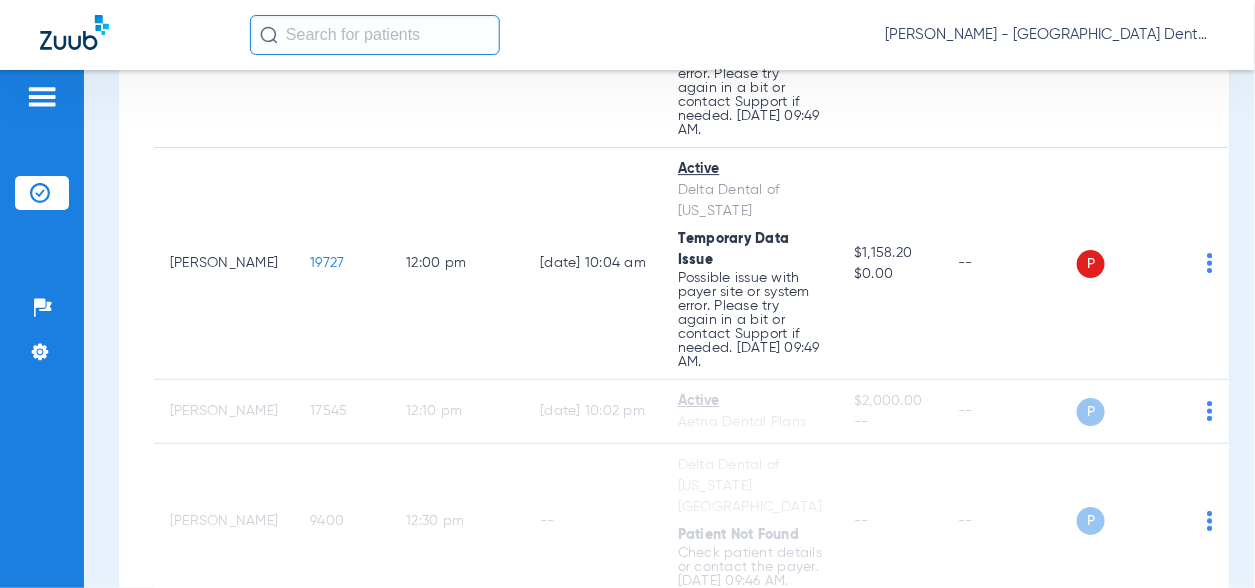 scroll, scrollTop: 2000, scrollLeft: 0, axis: vertical 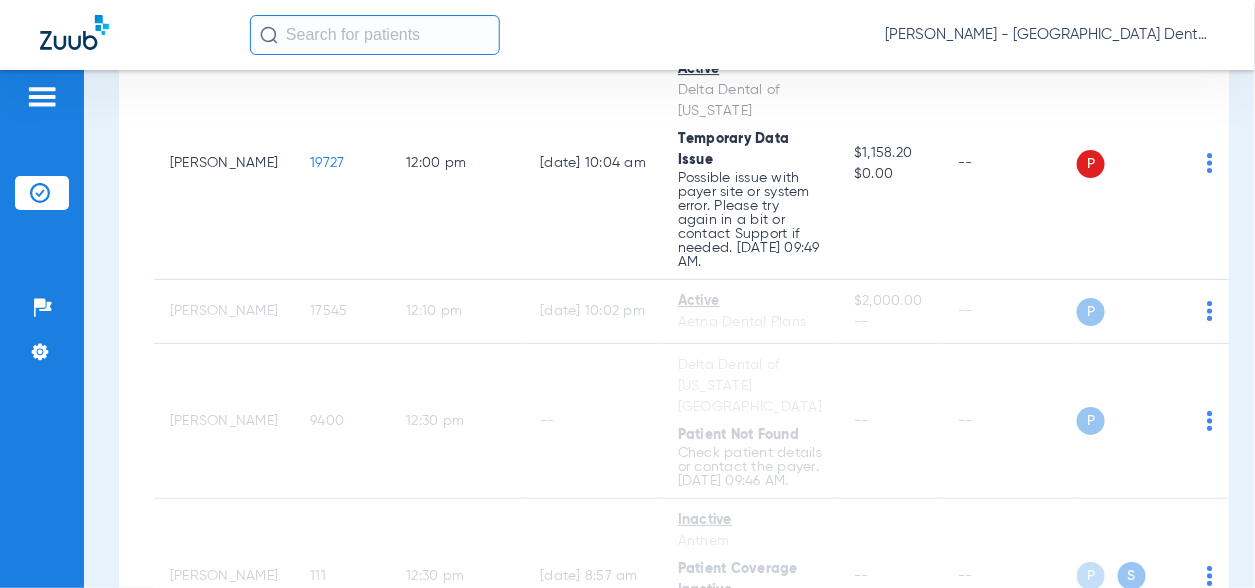 click on "P S" 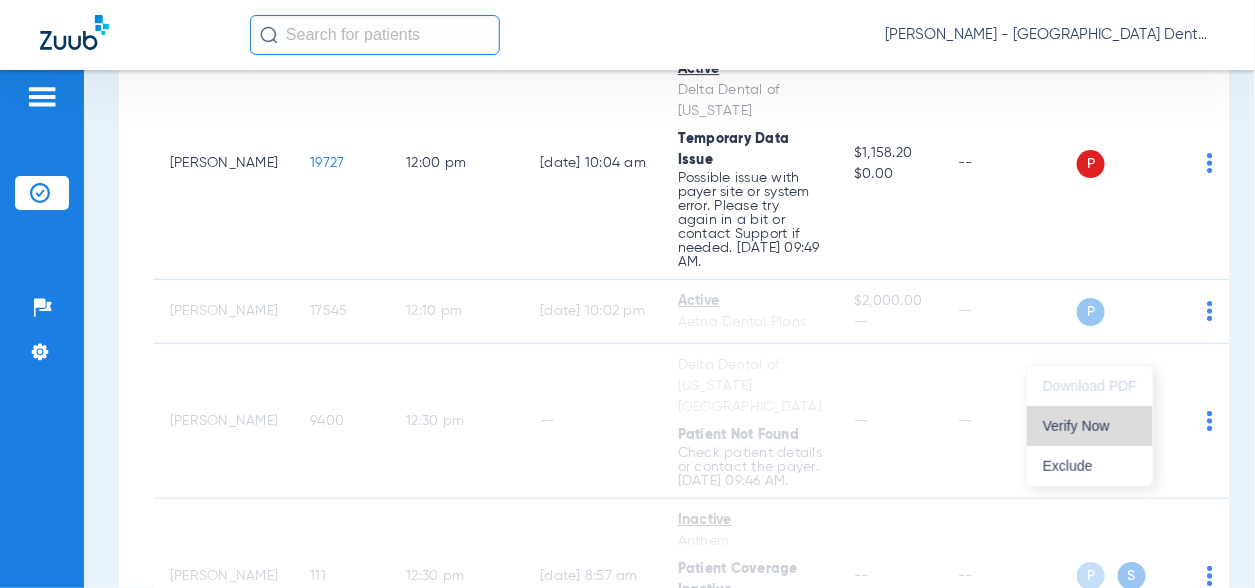 click on "Verify Now" at bounding box center [1090, 426] 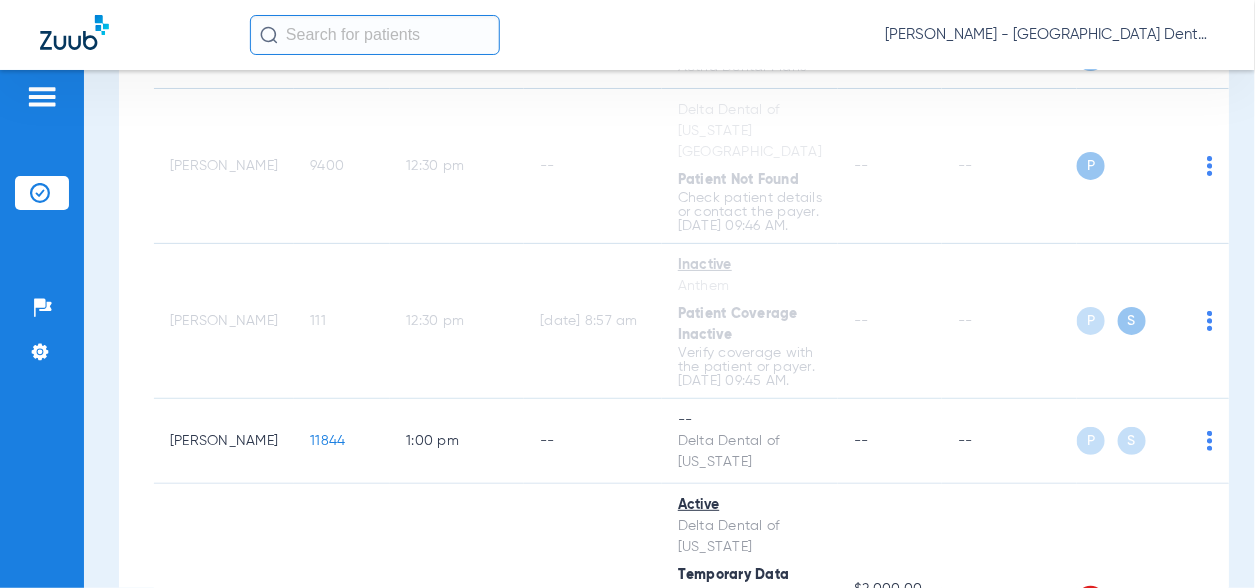 scroll, scrollTop: 2300, scrollLeft: 0, axis: vertical 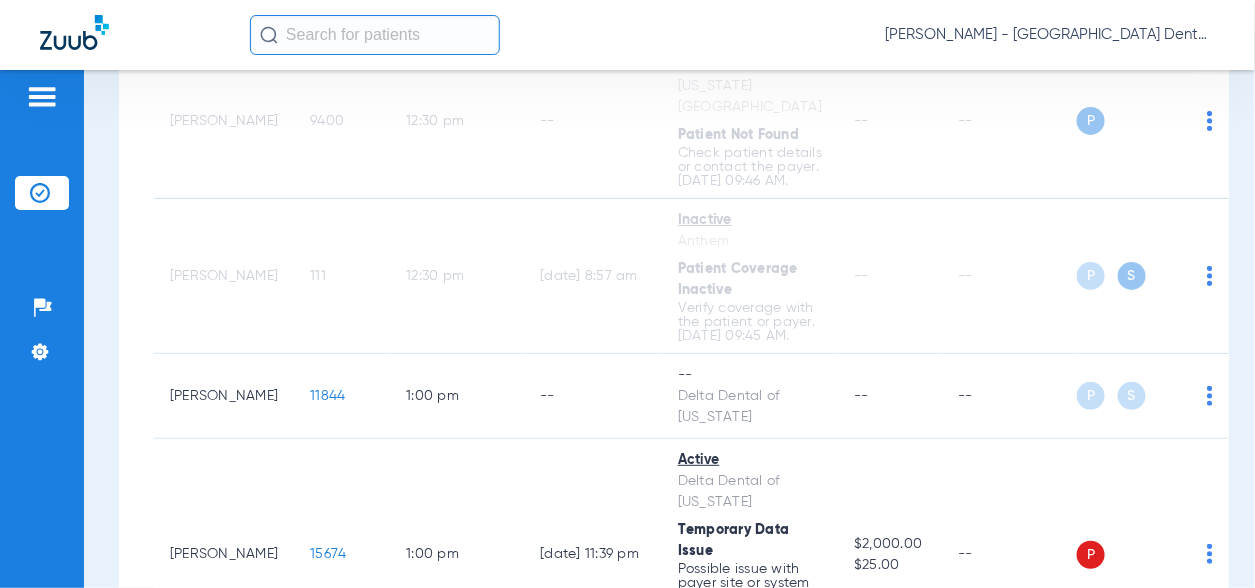 click 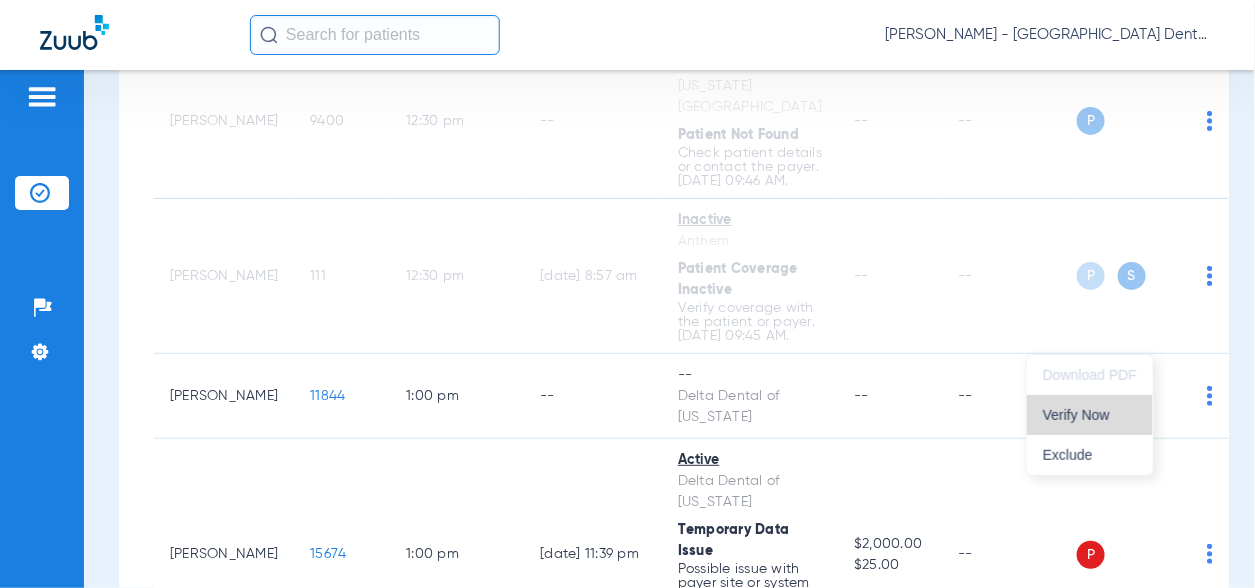 click on "Verify Now" at bounding box center [1090, 415] 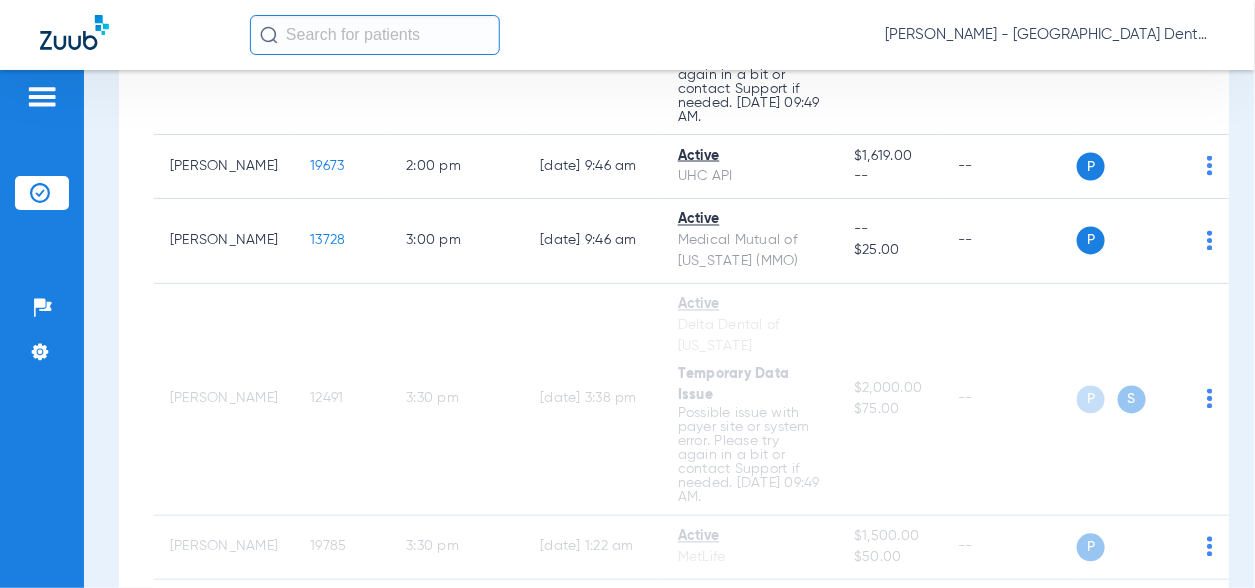scroll, scrollTop: 3300, scrollLeft: 0, axis: vertical 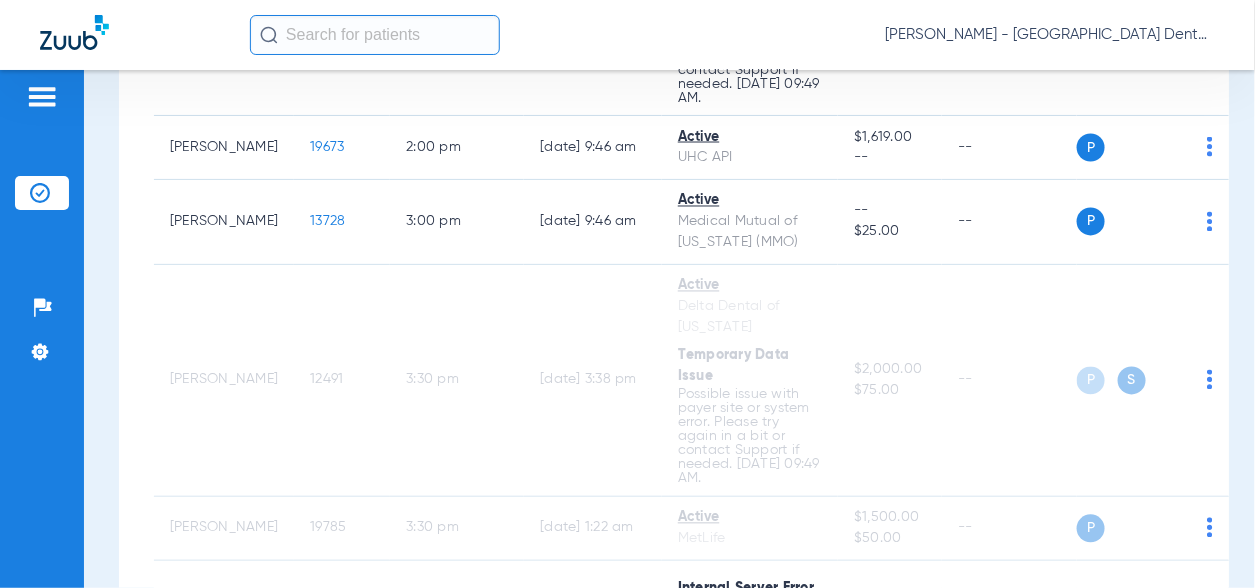 click 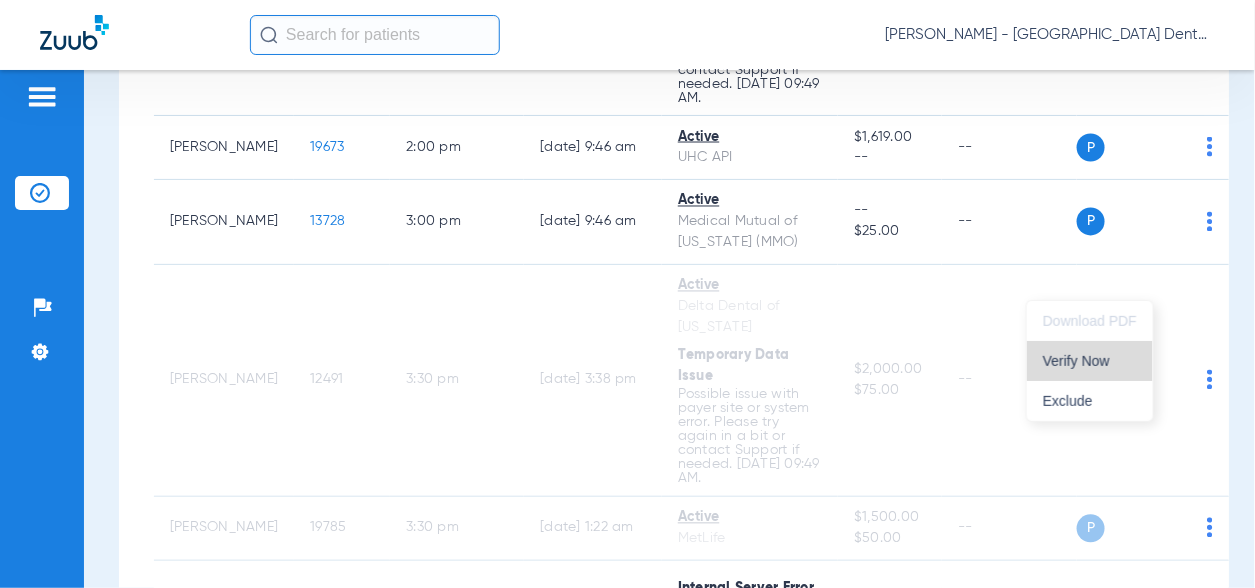 click on "Verify Now" at bounding box center [1090, 361] 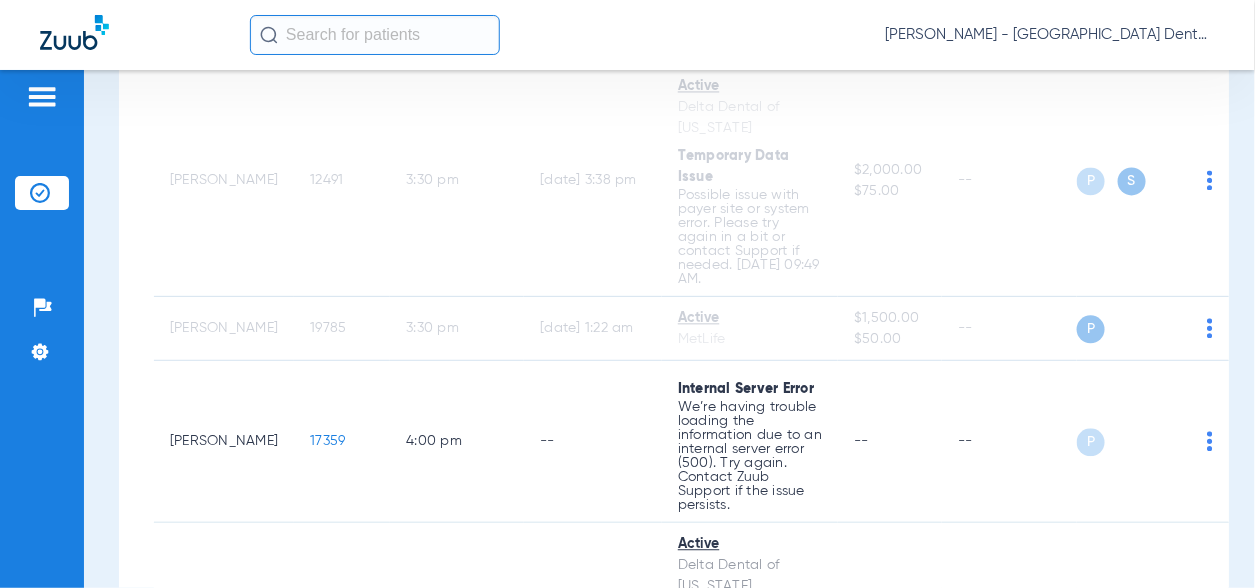 scroll, scrollTop: 3600, scrollLeft: 0, axis: vertical 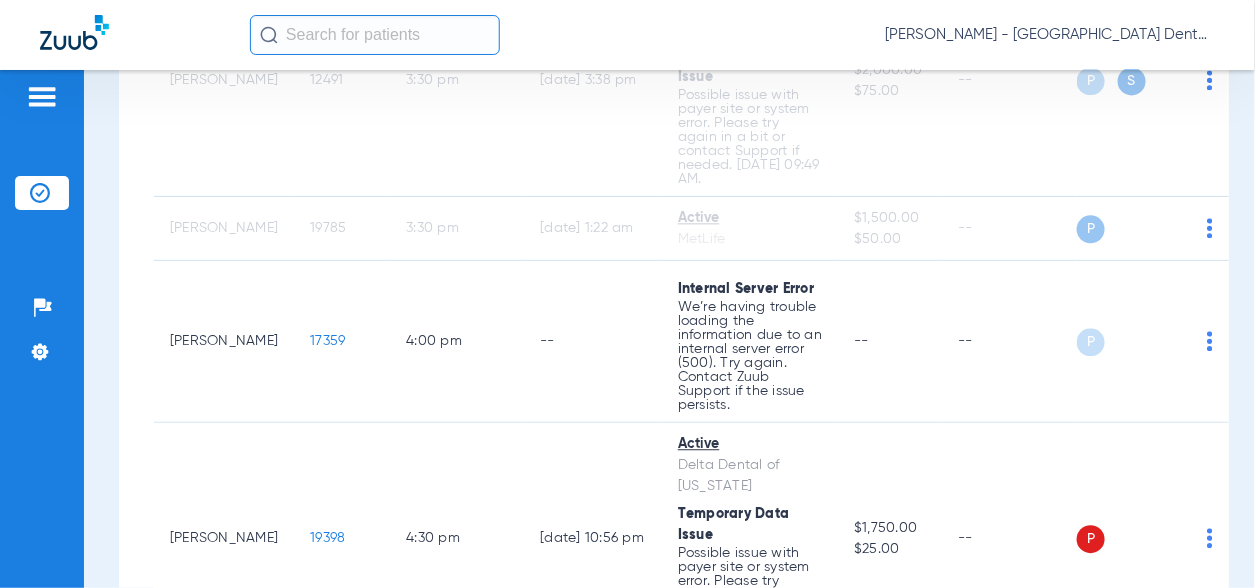 click 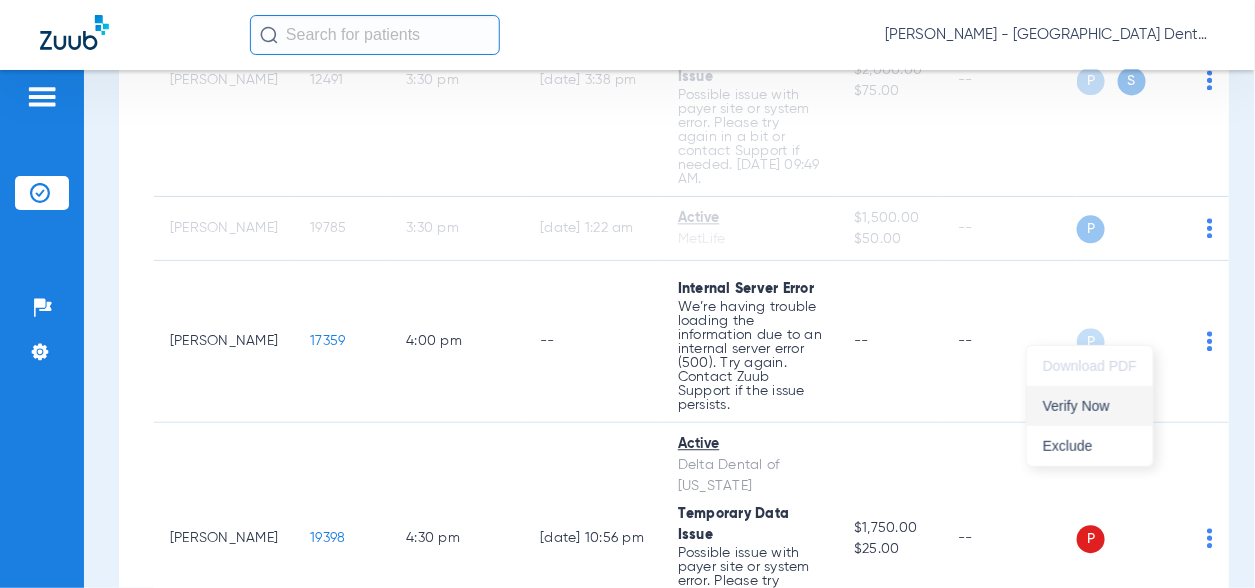 click on "Verify Now" at bounding box center (1090, 406) 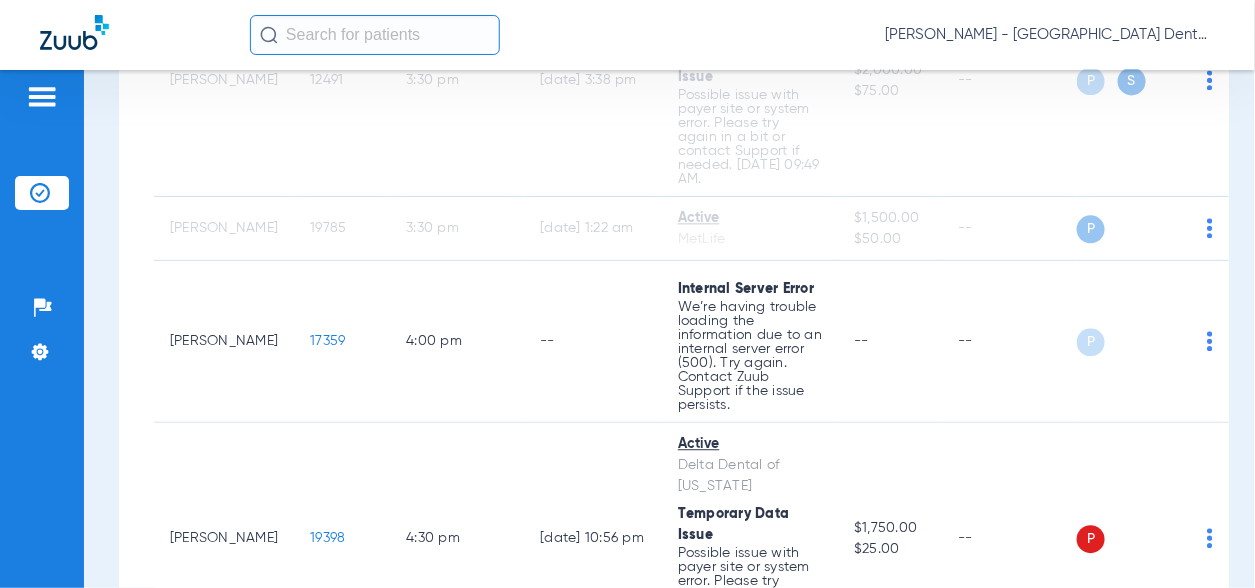 scroll, scrollTop: 3800, scrollLeft: 0, axis: vertical 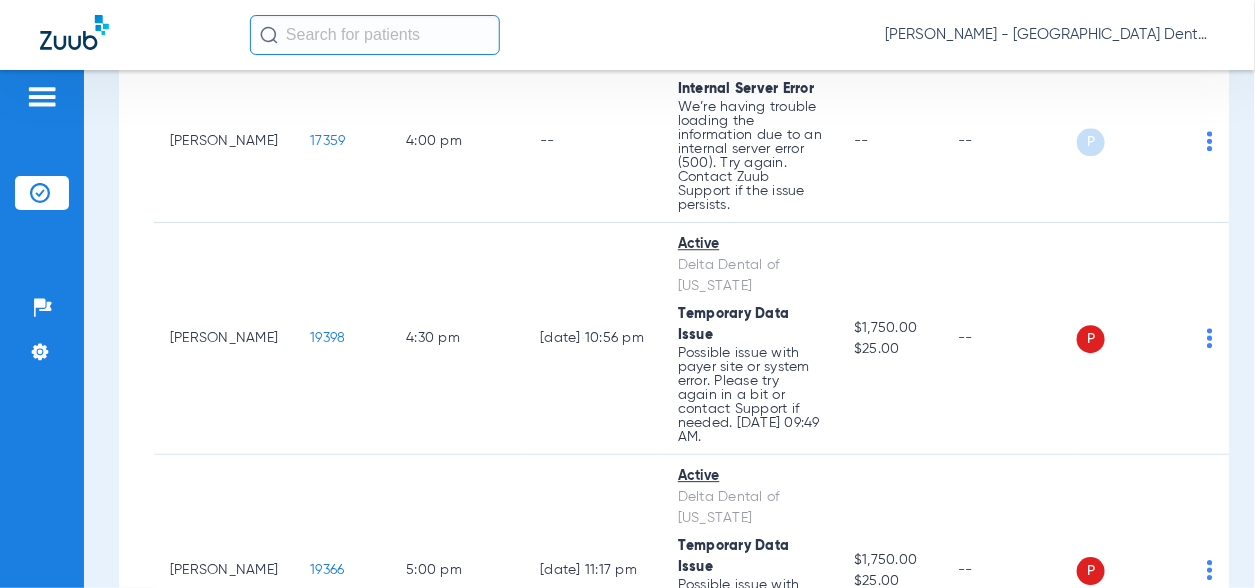 click 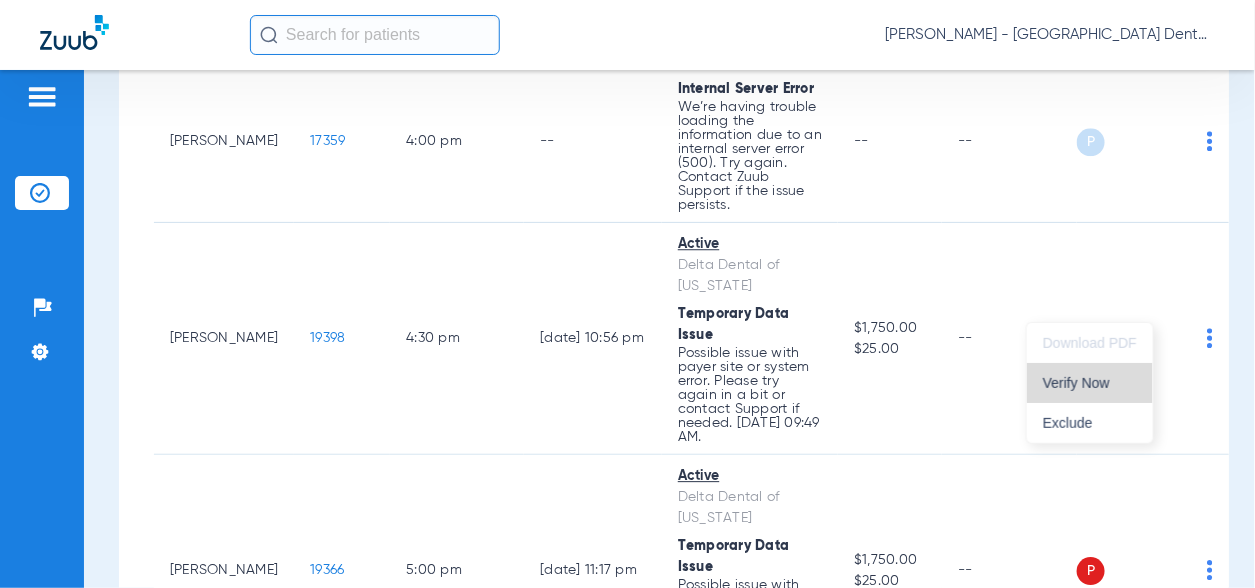 click on "Verify Now" at bounding box center (1090, 383) 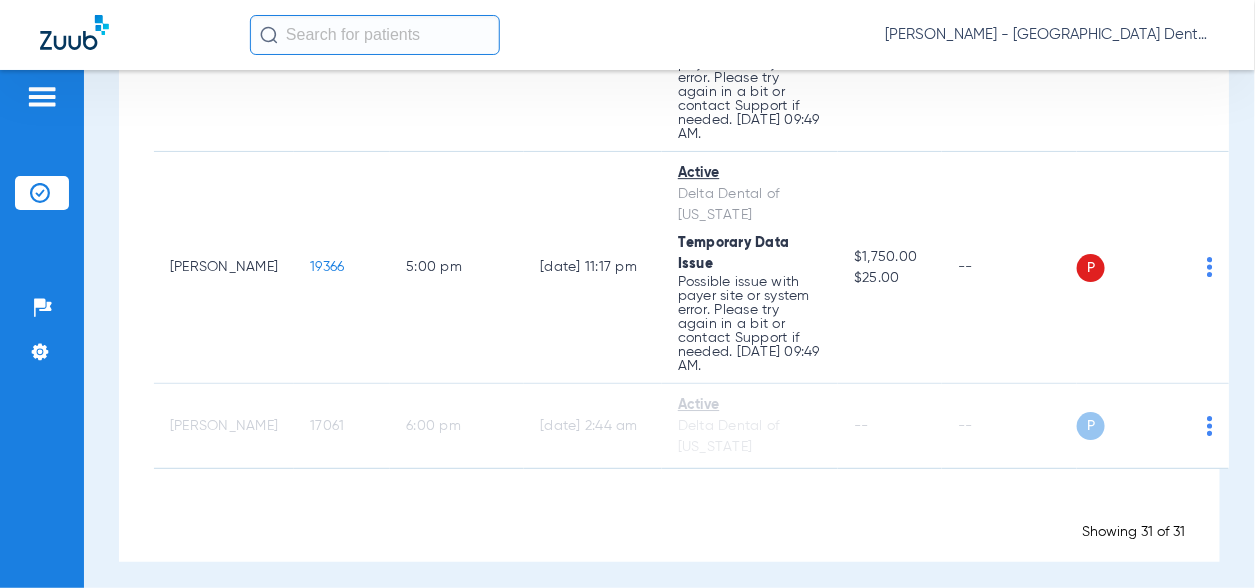 scroll, scrollTop: 4108, scrollLeft: 0, axis: vertical 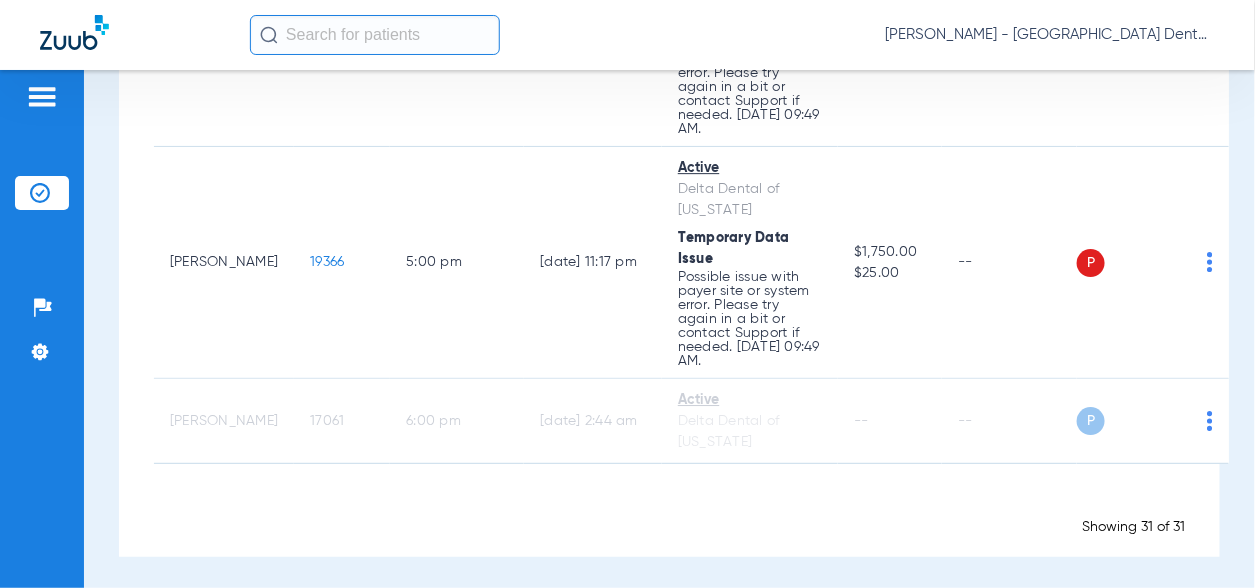 click 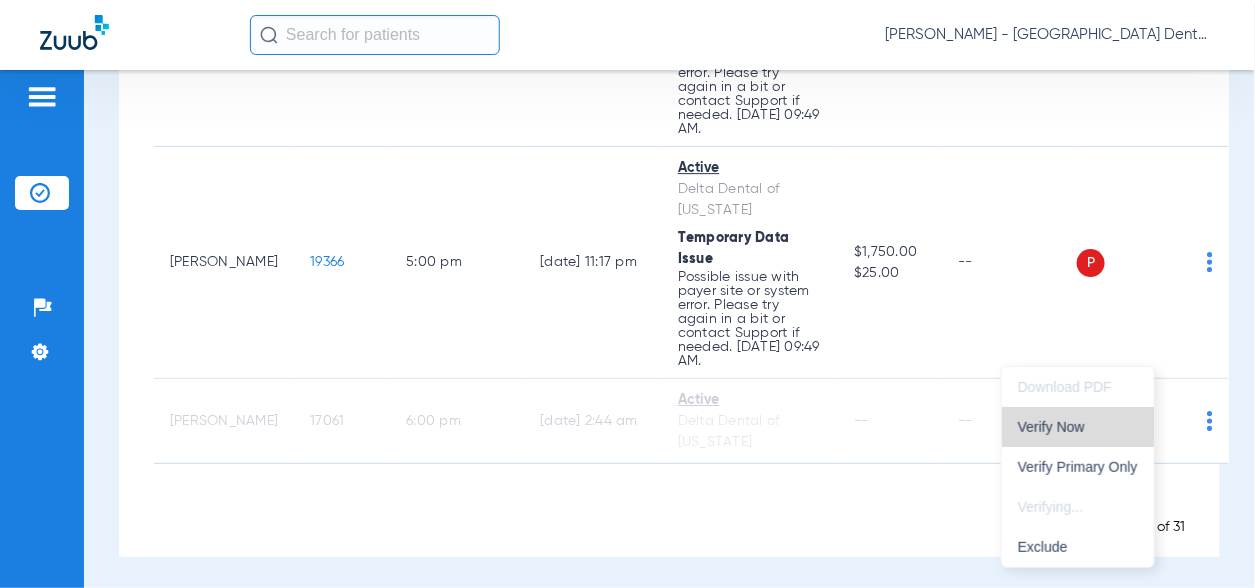 click on "Verify Now" at bounding box center (1078, 427) 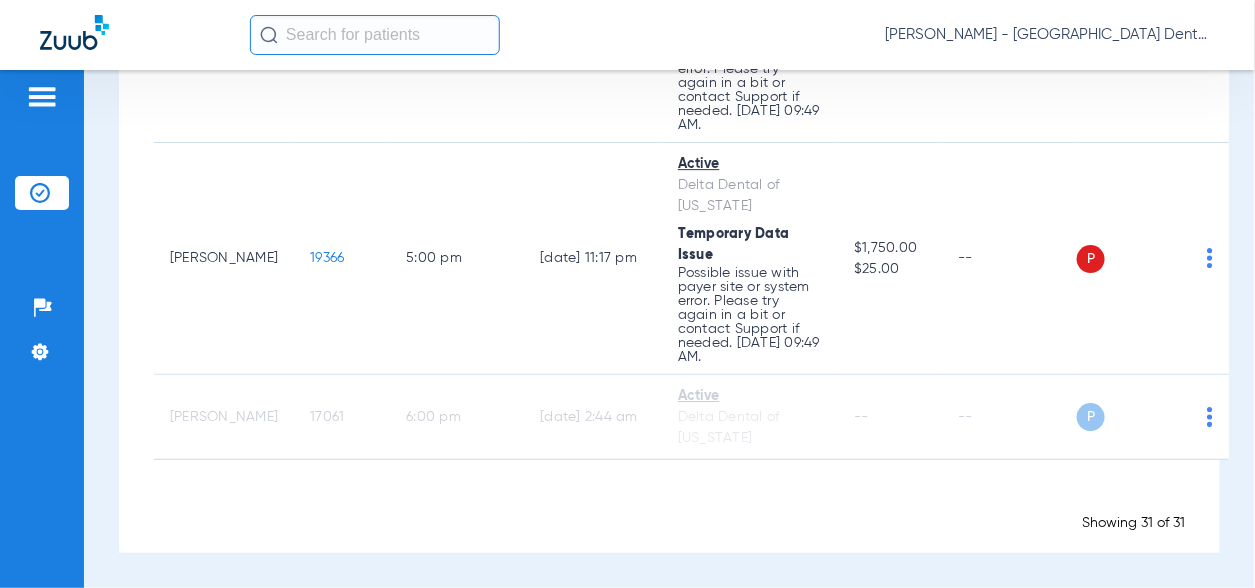 scroll, scrollTop: 4508, scrollLeft: 0, axis: vertical 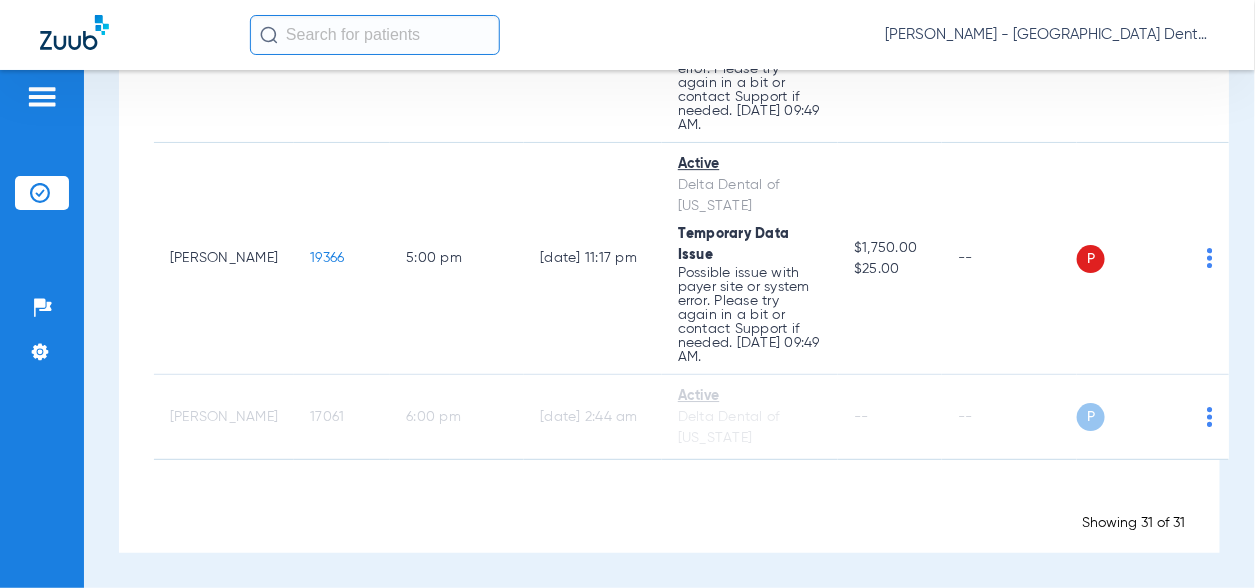 click 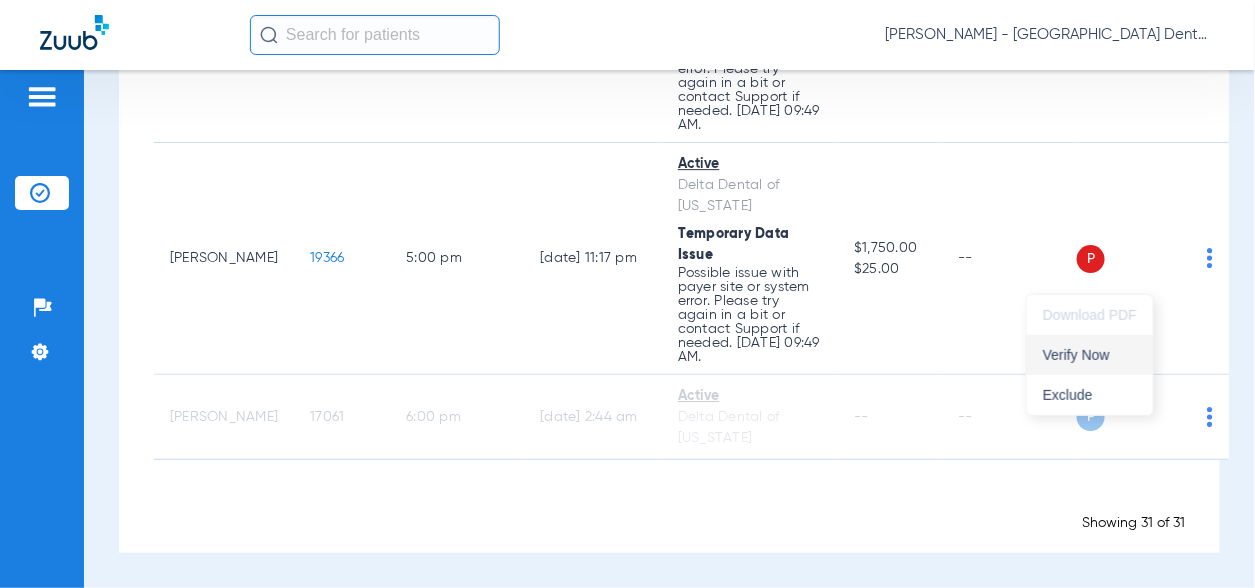 click on "Verify Now" at bounding box center [1090, 355] 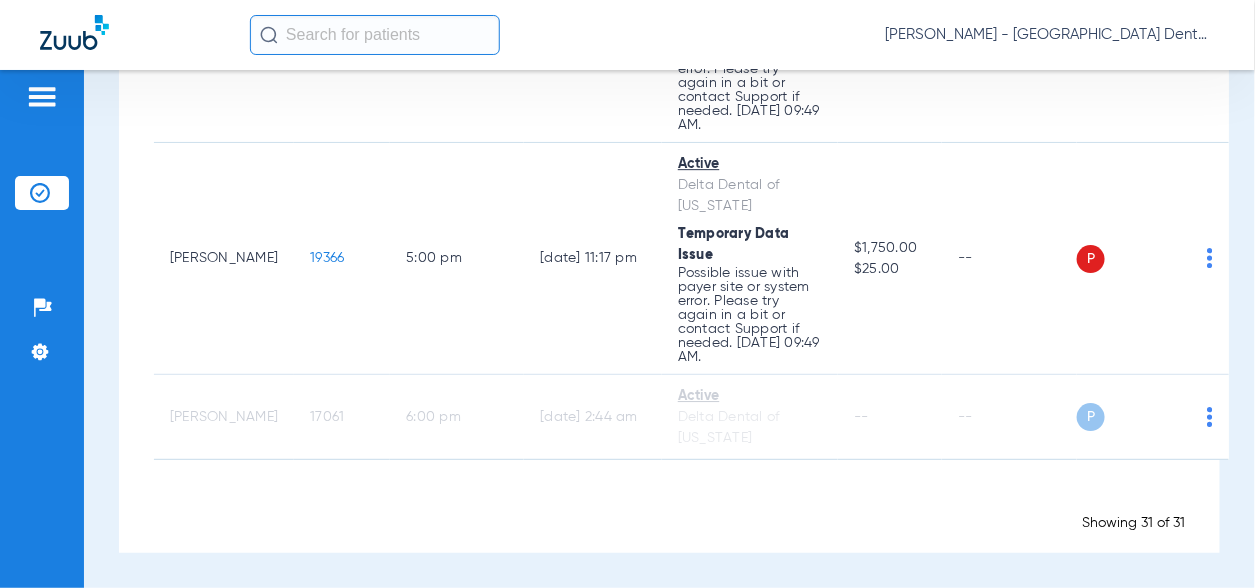 scroll, scrollTop: 4708, scrollLeft: 0, axis: vertical 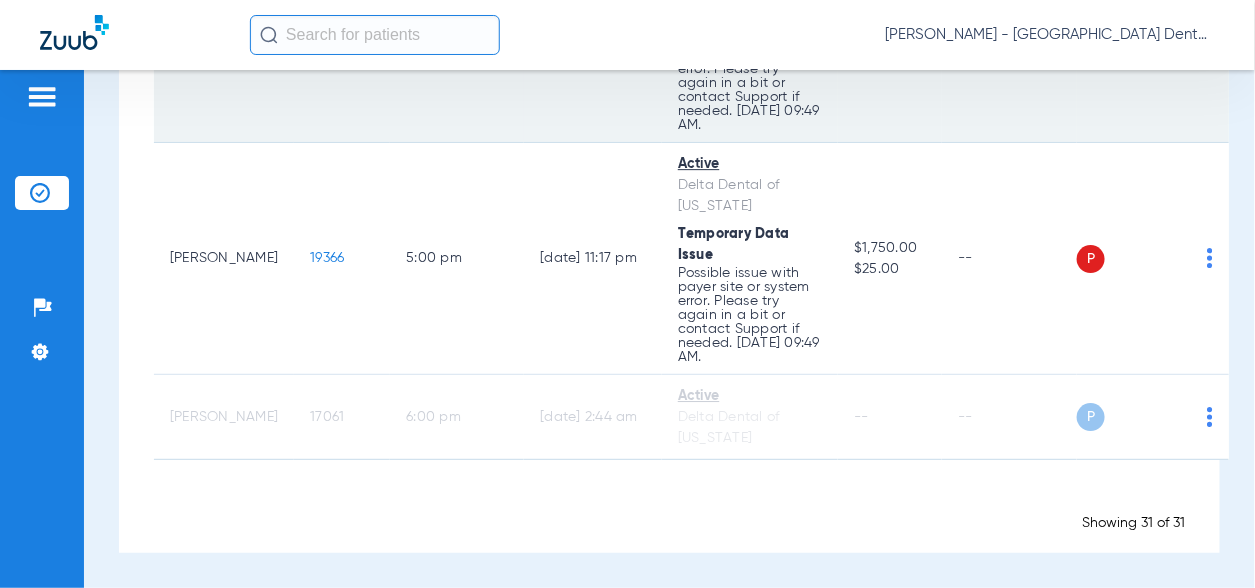 click 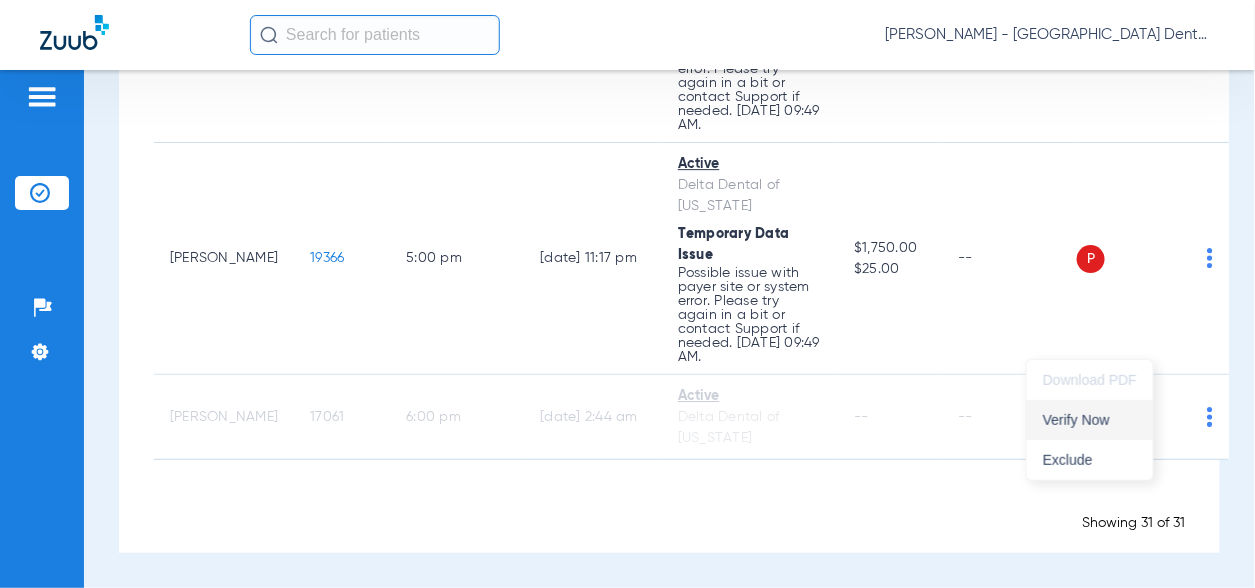 click on "Verify Now" at bounding box center (1090, 420) 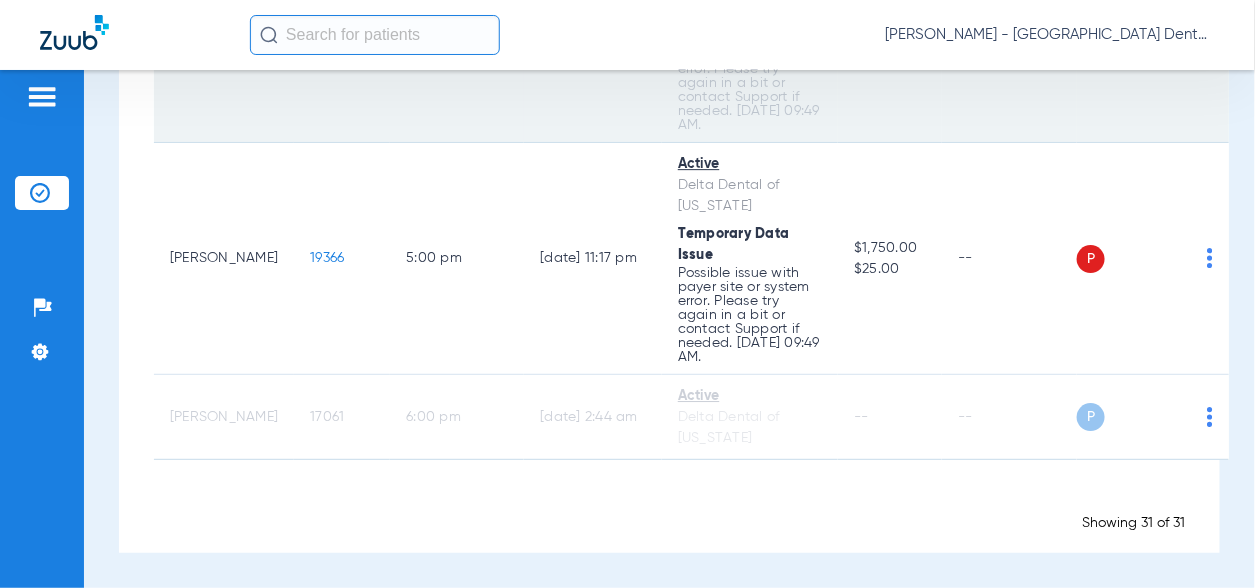 scroll, scrollTop: 5086, scrollLeft: 0, axis: vertical 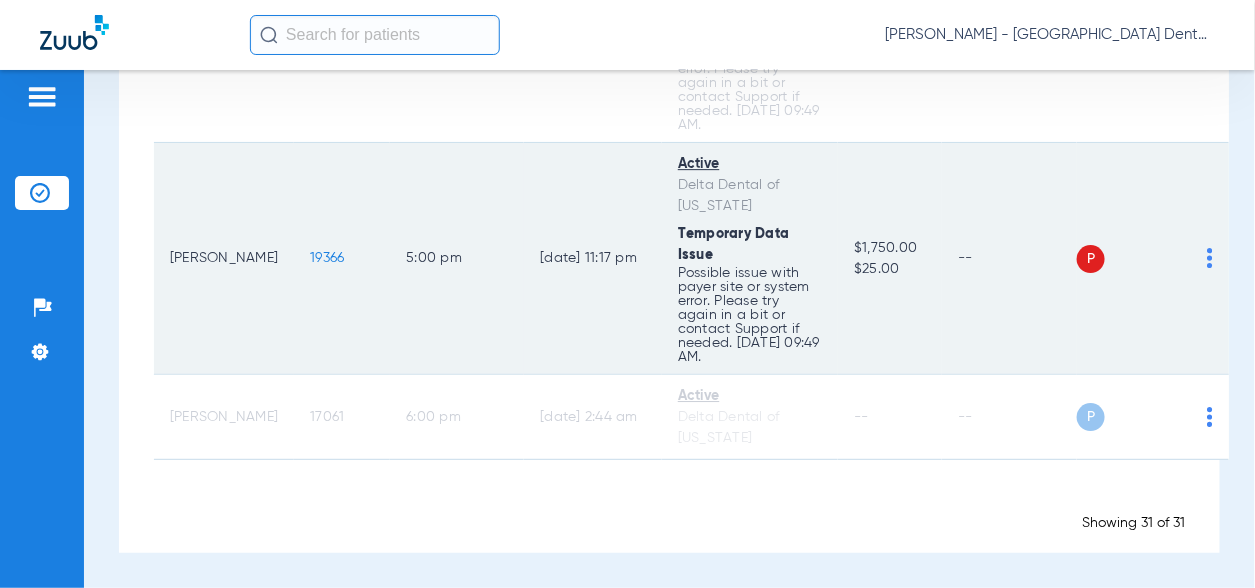 click 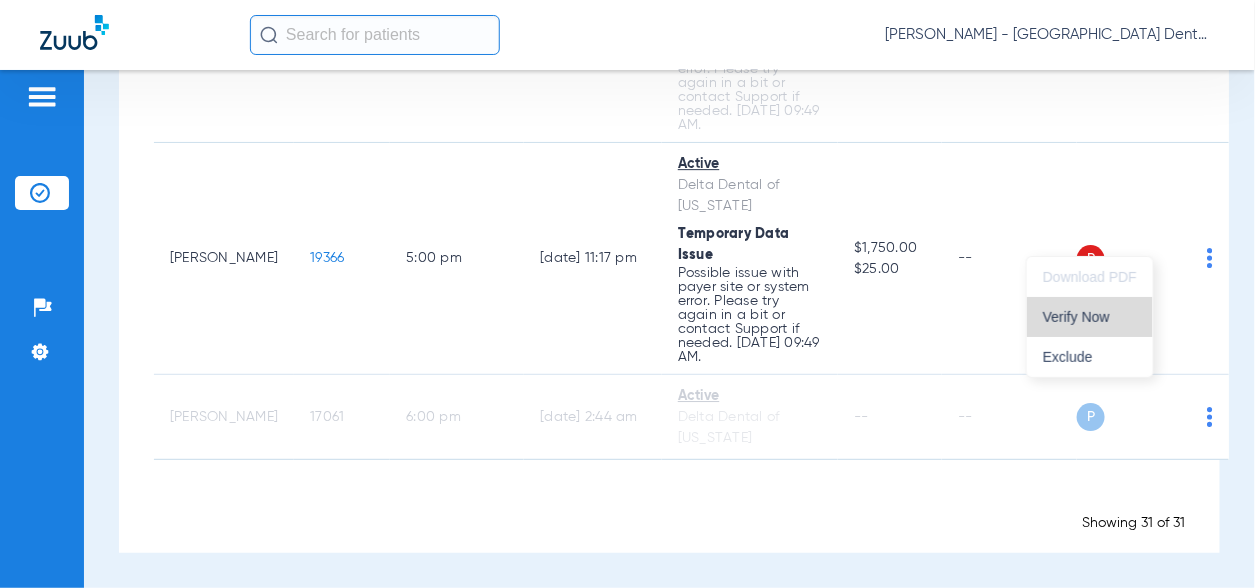 click on "Verify Now" at bounding box center [1090, 317] 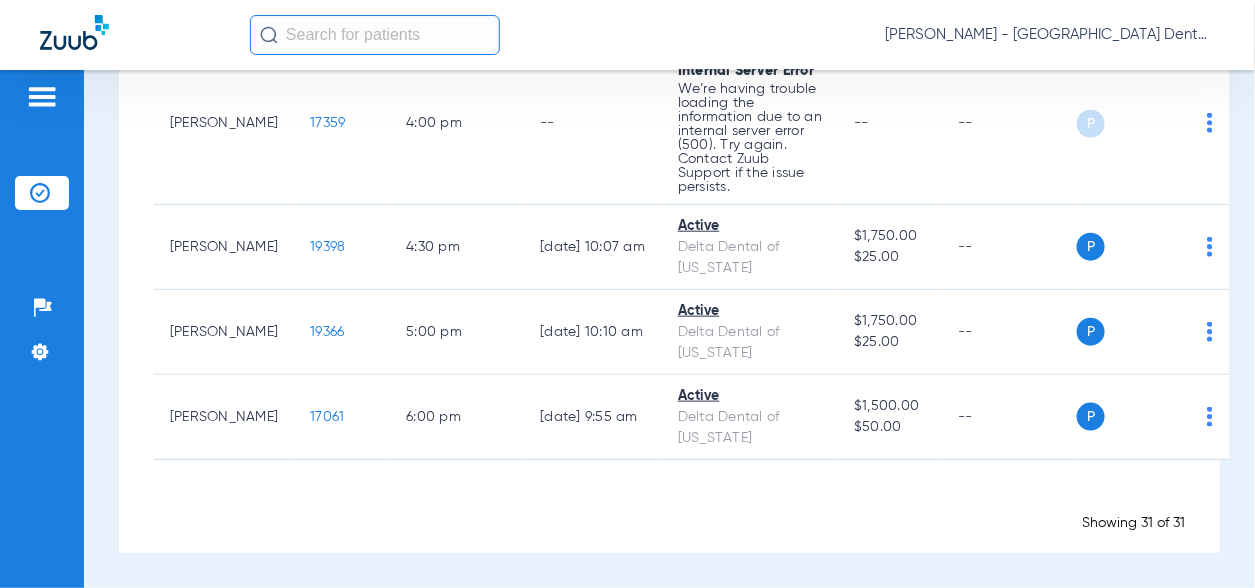 scroll, scrollTop: 2956, scrollLeft: 0, axis: vertical 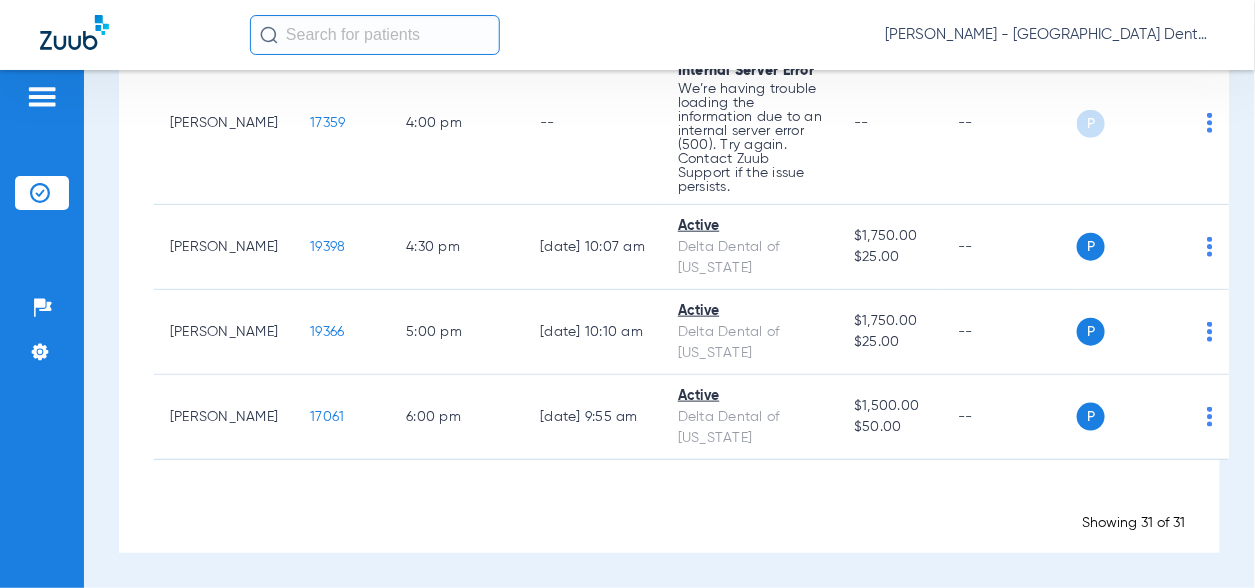 click on "13728" 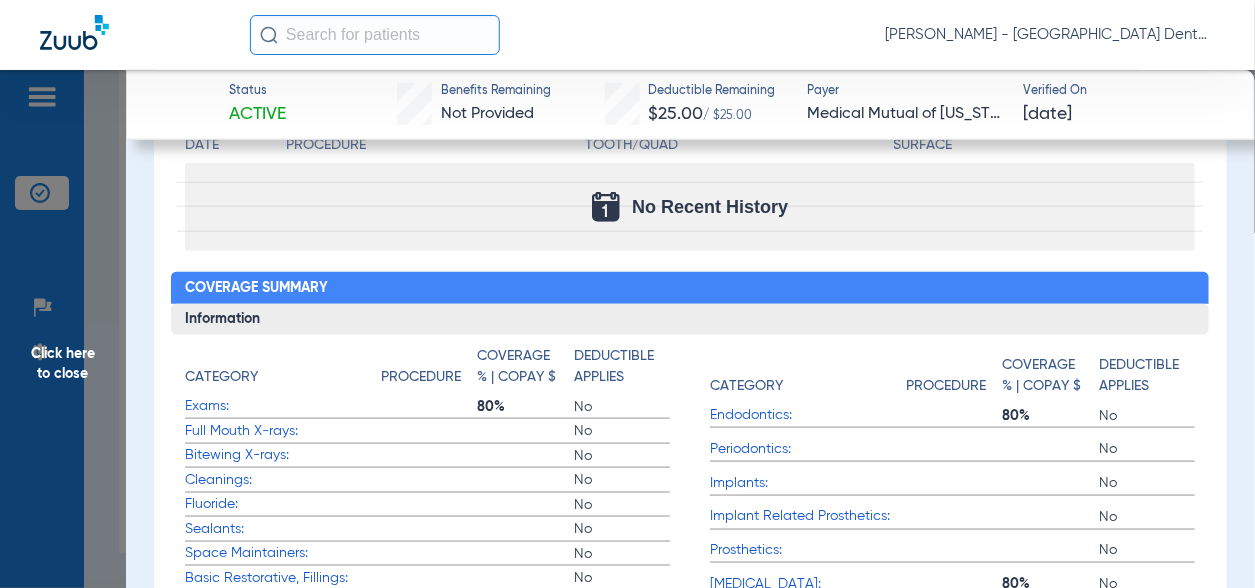 scroll, scrollTop: 300, scrollLeft: 0, axis: vertical 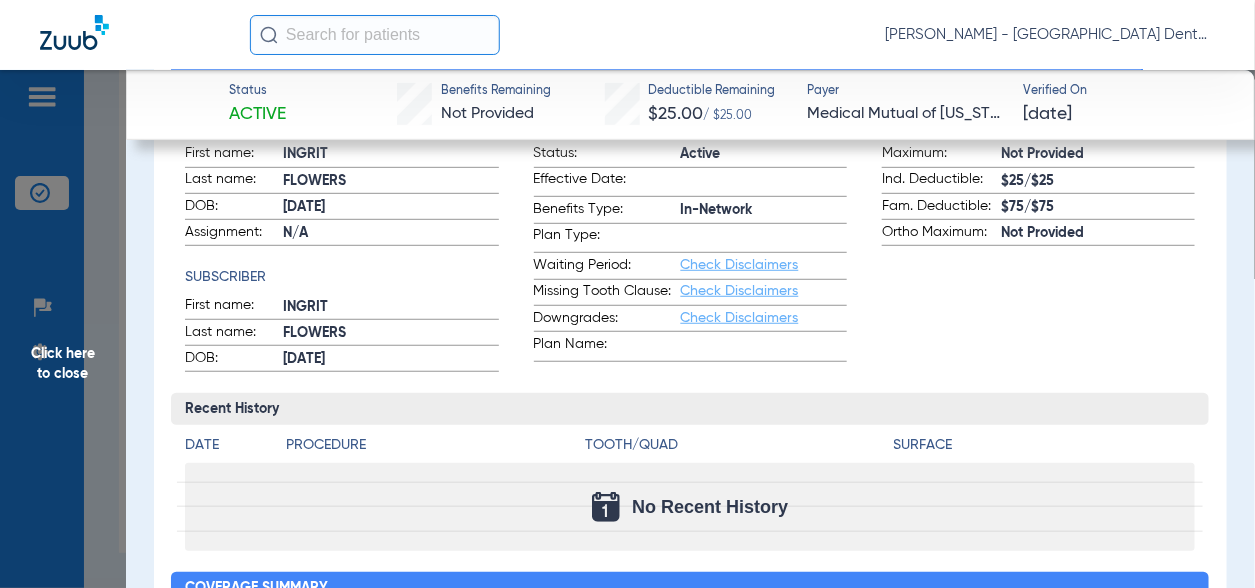 click on "Click here to close" 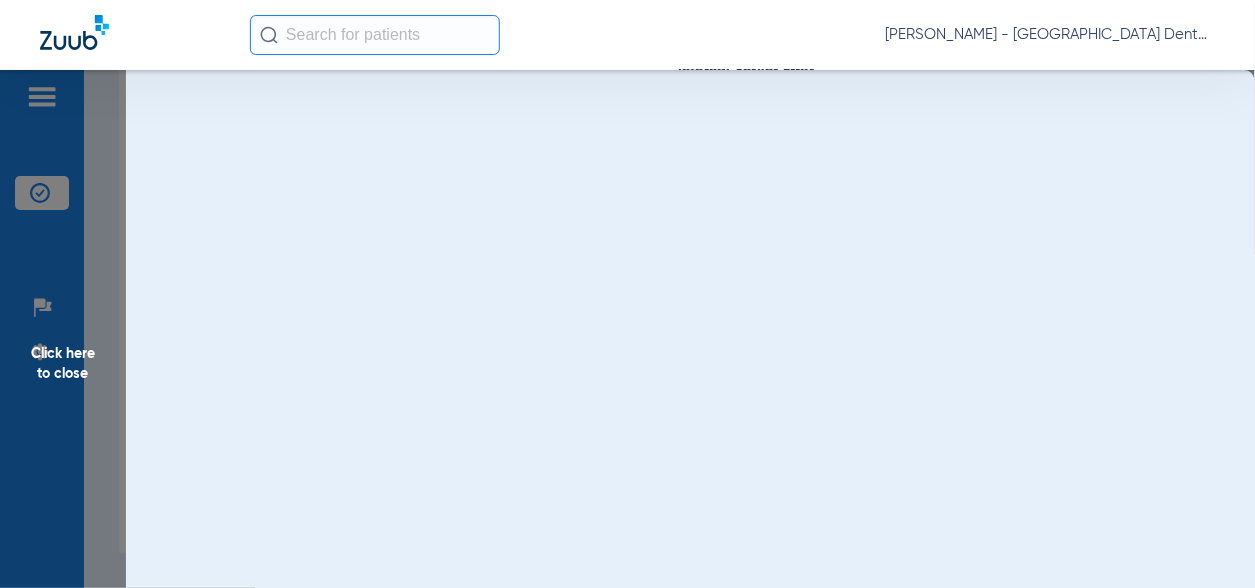 scroll, scrollTop: 0, scrollLeft: 0, axis: both 